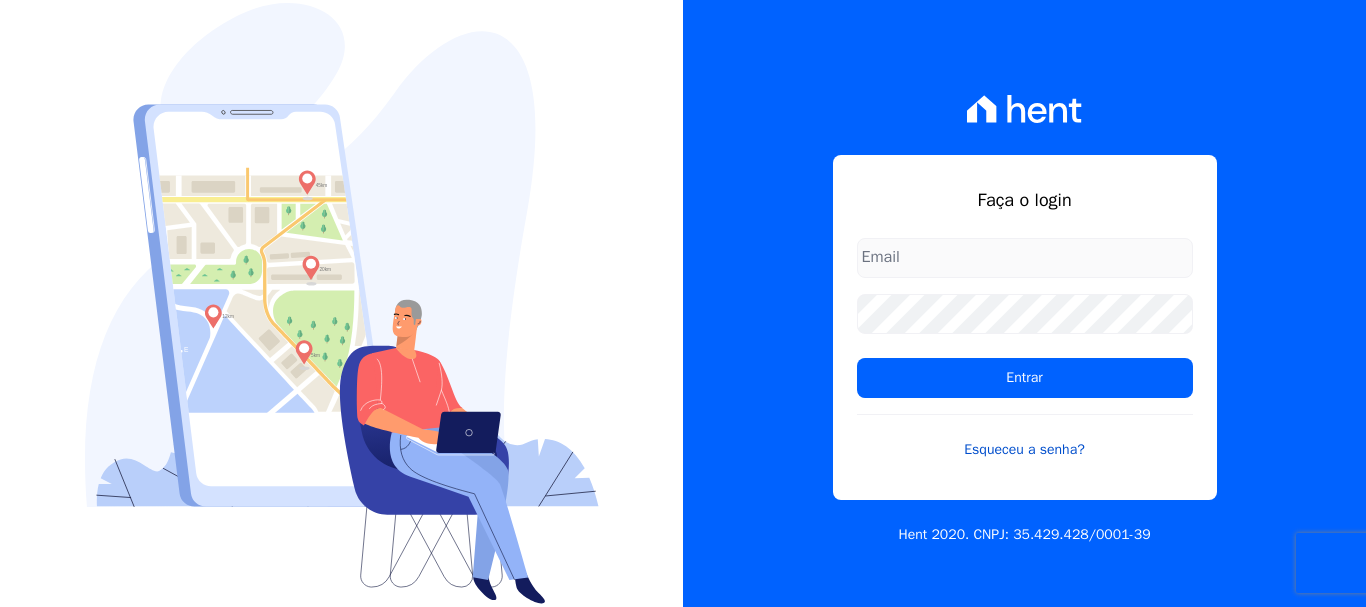 scroll, scrollTop: 0, scrollLeft: 0, axis: both 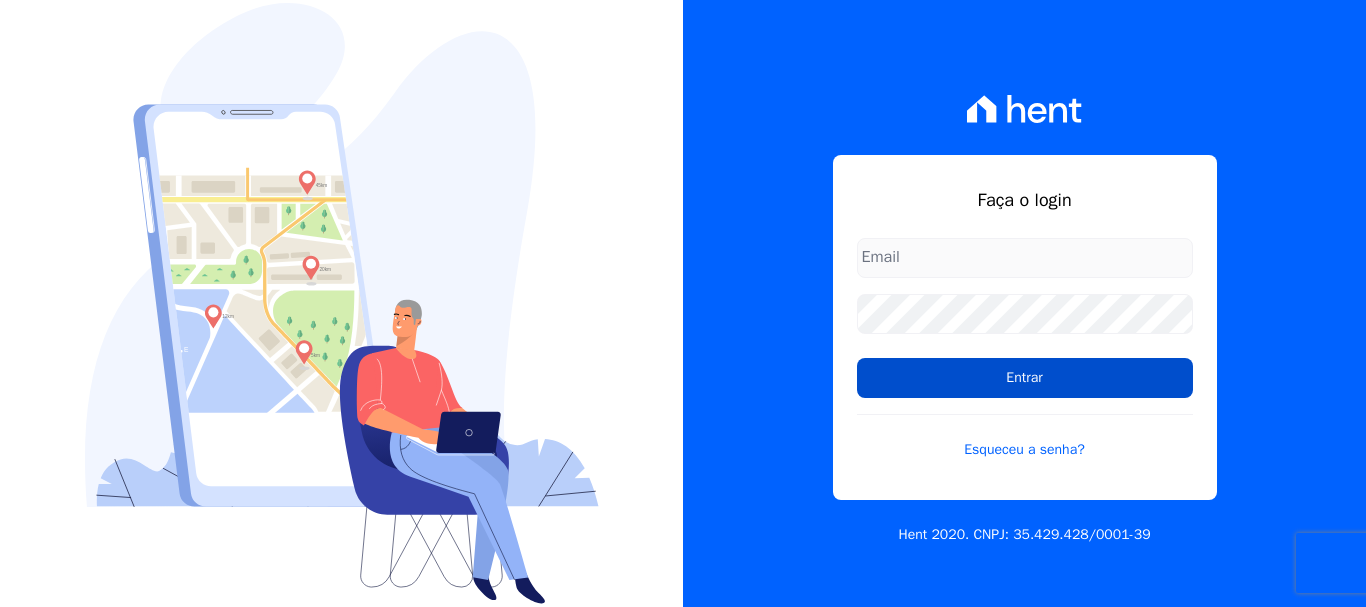type on "documentos@example.com" 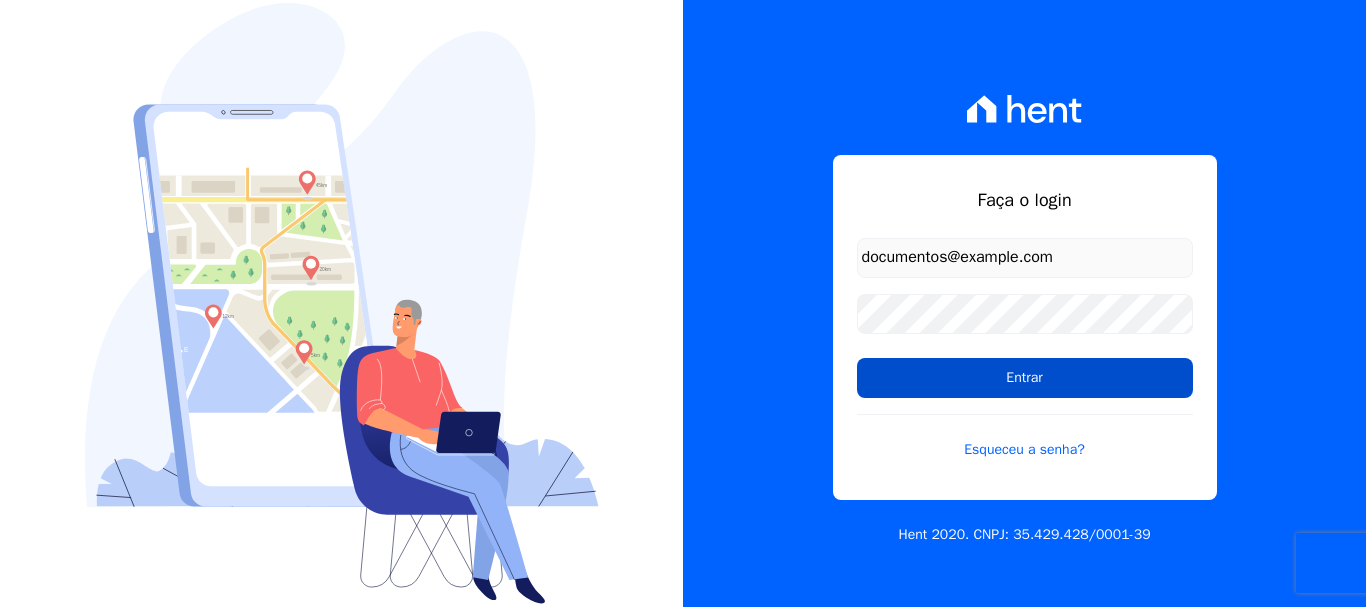 click on "Entrar" at bounding box center [1025, 378] 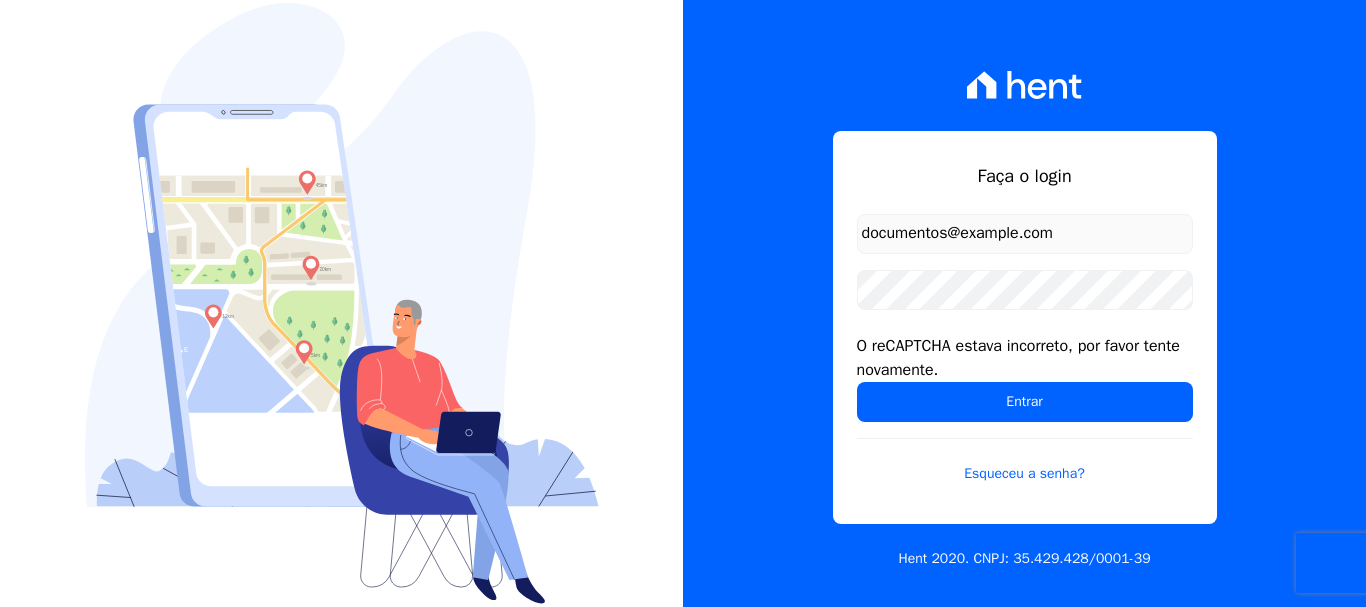 scroll, scrollTop: 0, scrollLeft: 0, axis: both 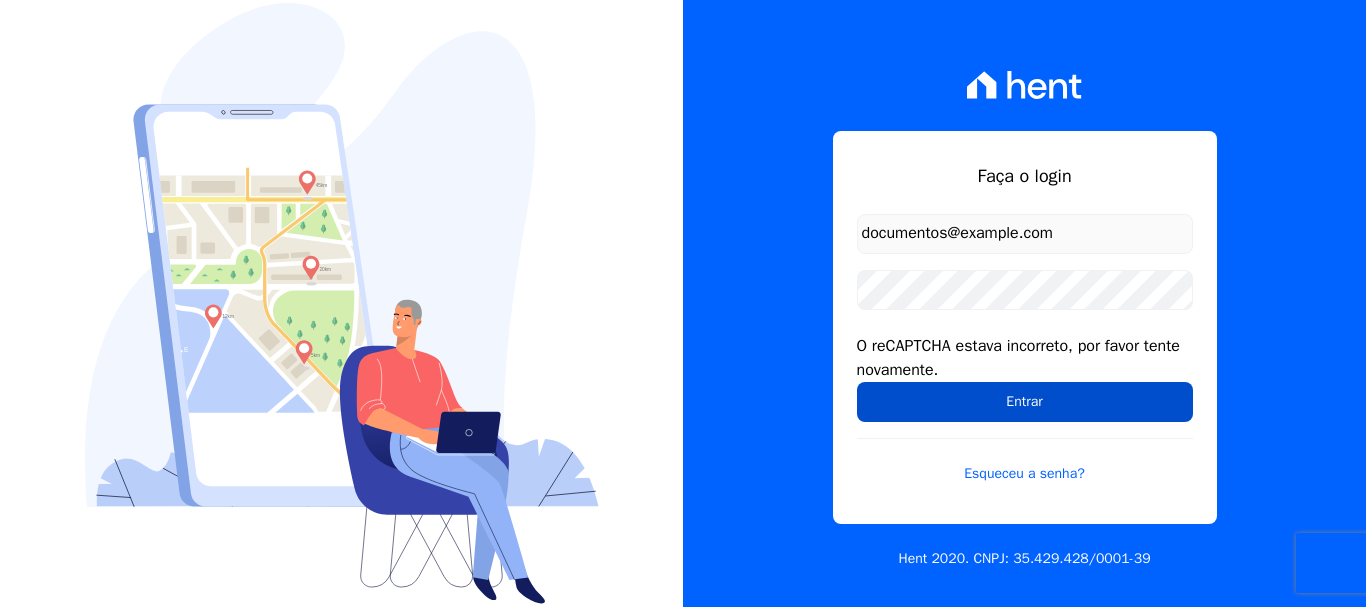 click on "Entrar" at bounding box center (1025, 402) 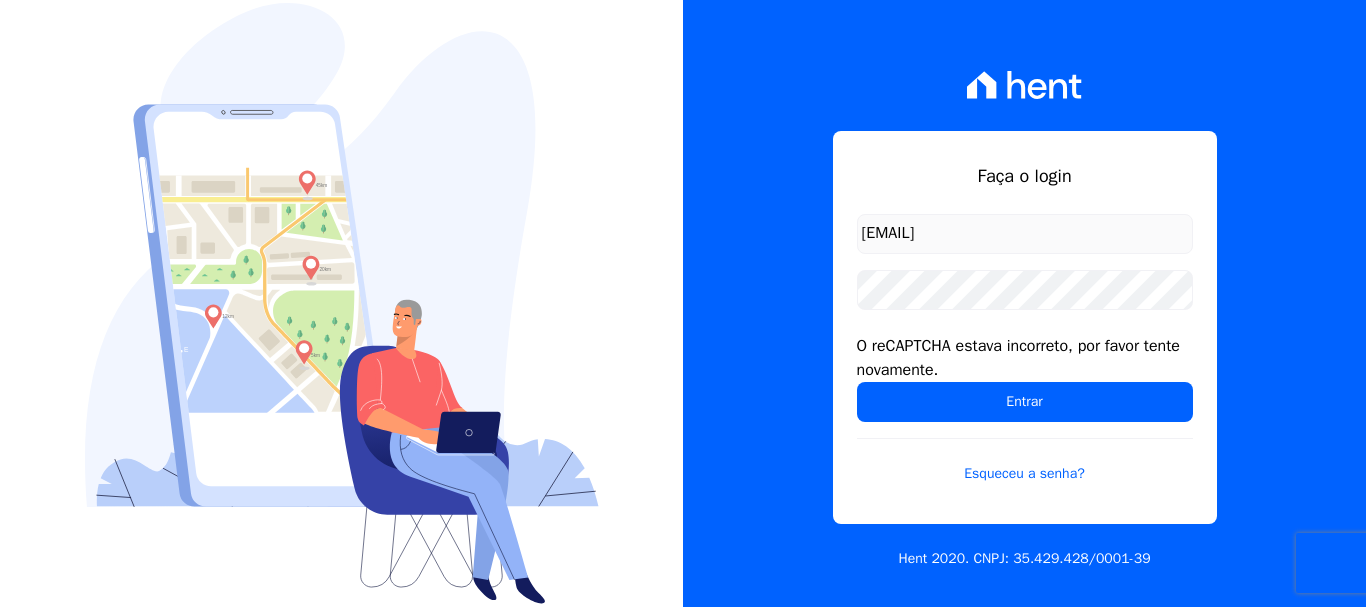 scroll, scrollTop: 0, scrollLeft: 0, axis: both 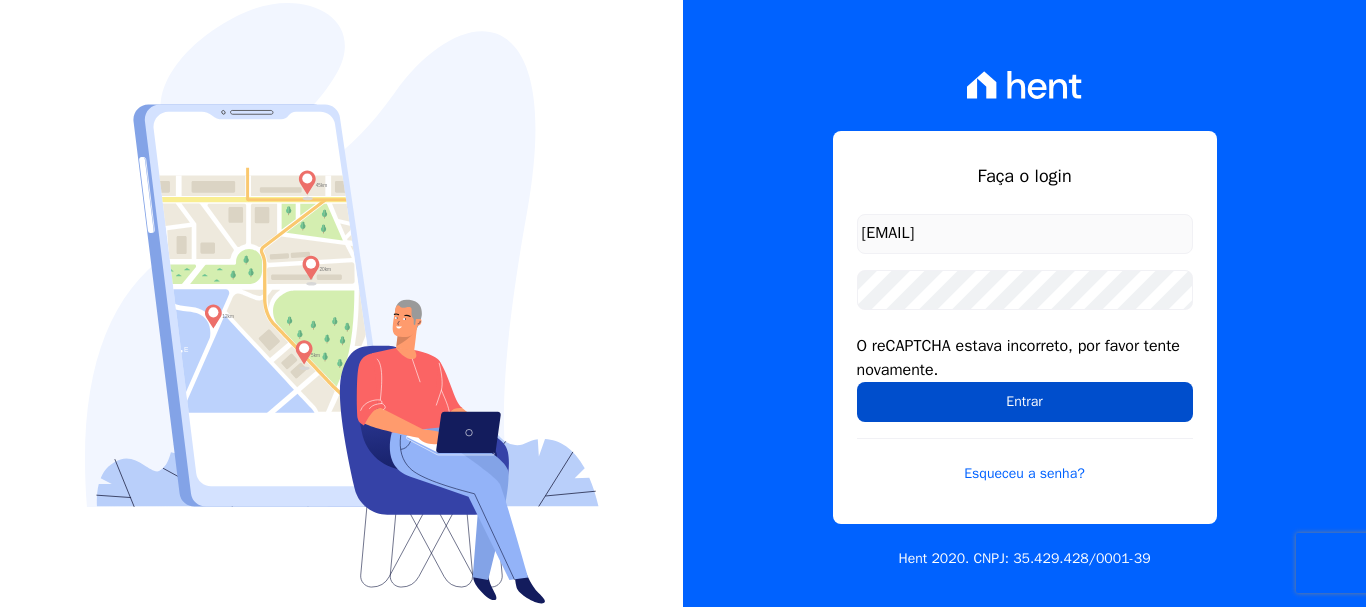 click on "Entrar" at bounding box center [1025, 402] 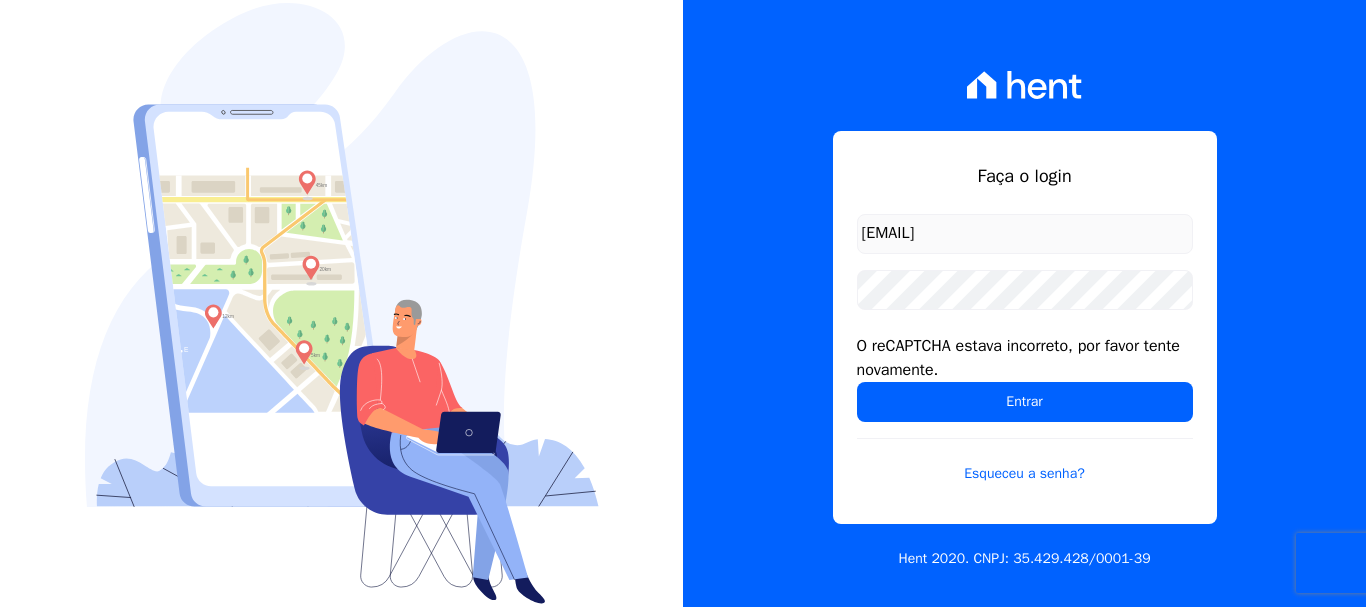 scroll, scrollTop: 0, scrollLeft: 0, axis: both 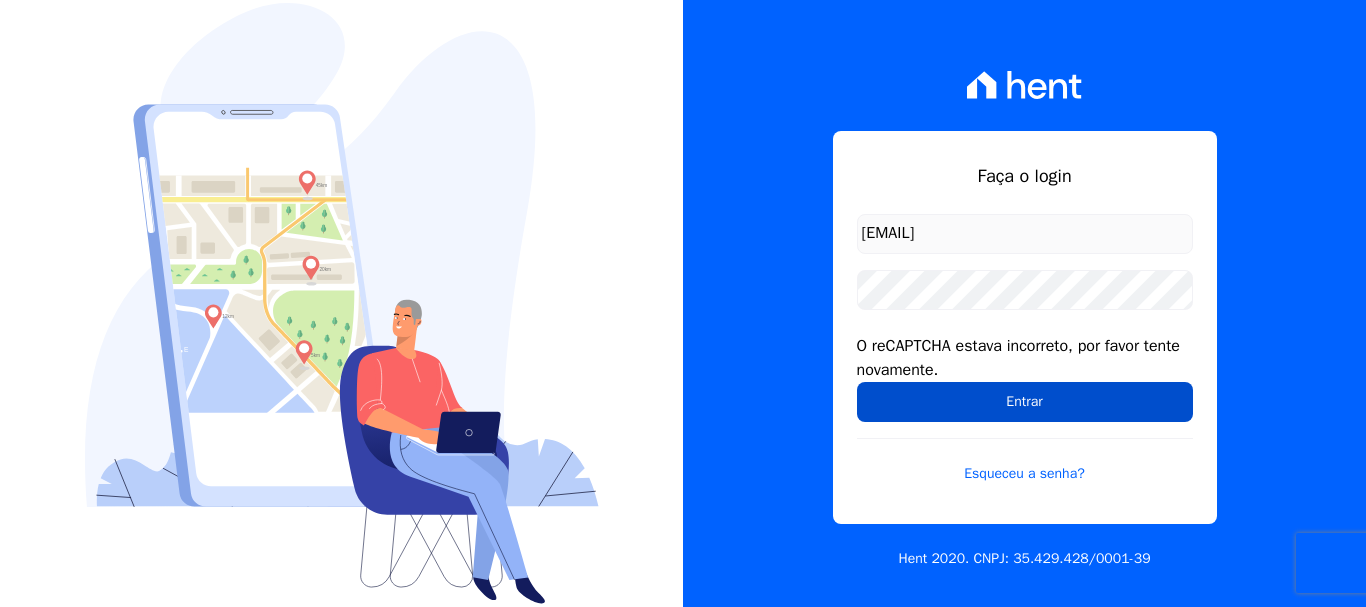 click on "Entrar" at bounding box center (1025, 402) 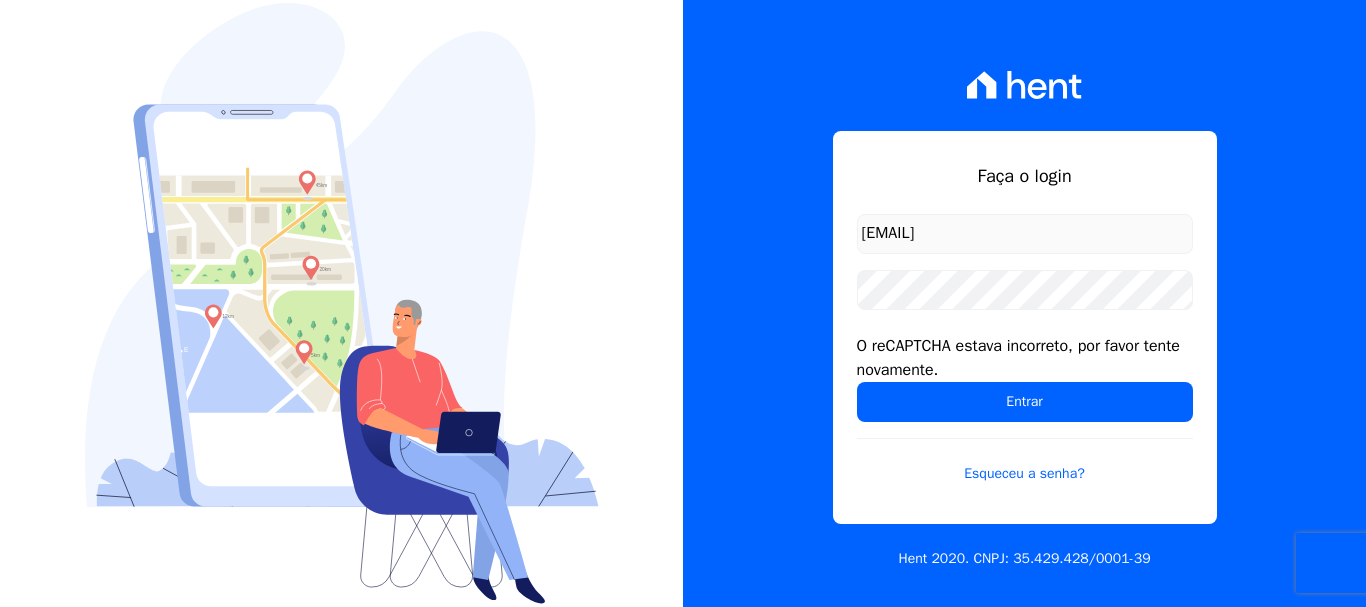 scroll, scrollTop: 0, scrollLeft: 0, axis: both 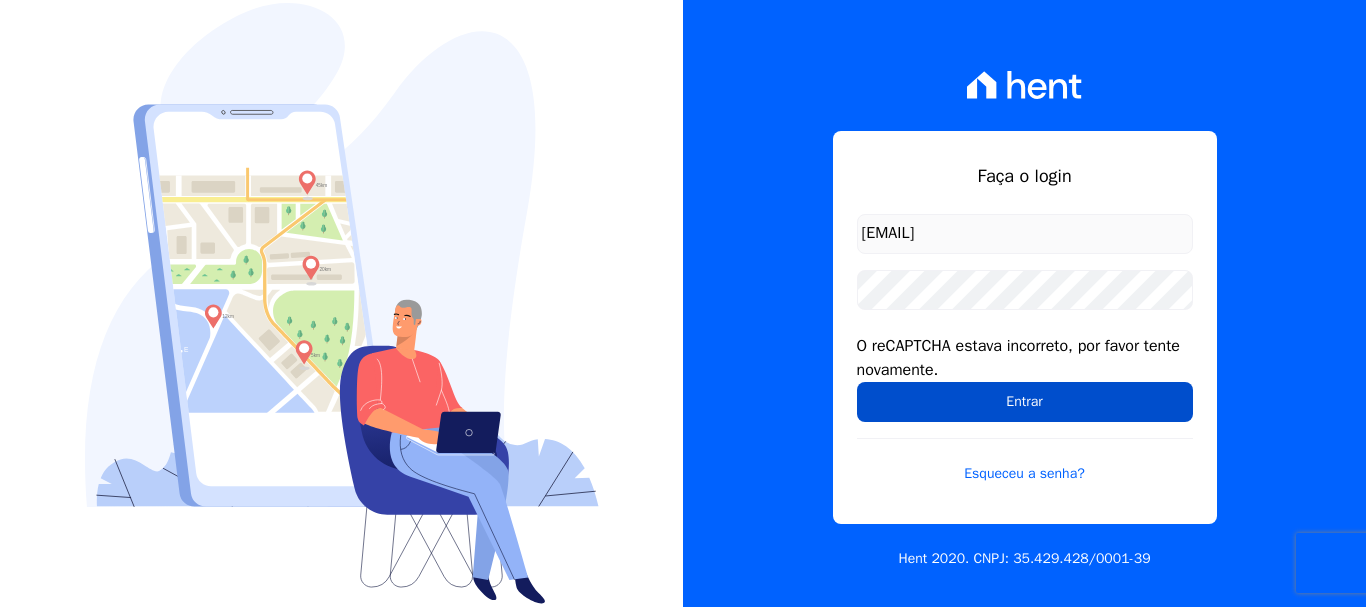 drag, startPoint x: 0, startPoint y: 0, endPoint x: 1023, endPoint y: 416, distance: 1104.3483 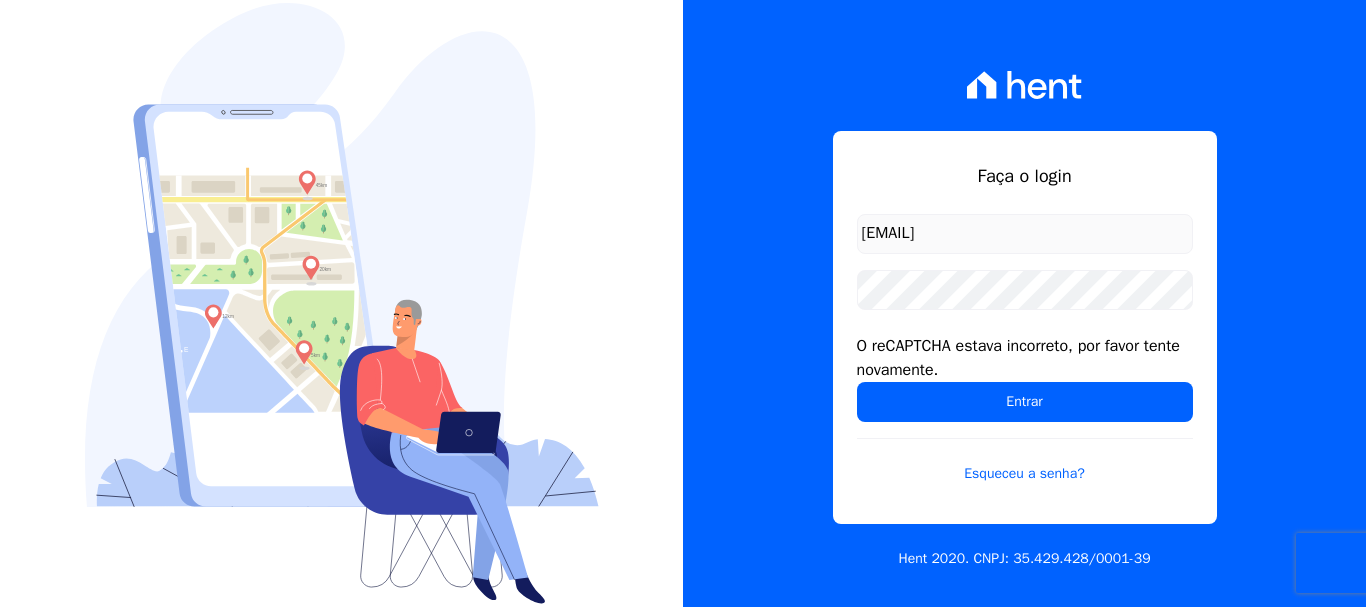 scroll, scrollTop: 0, scrollLeft: 0, axis: both 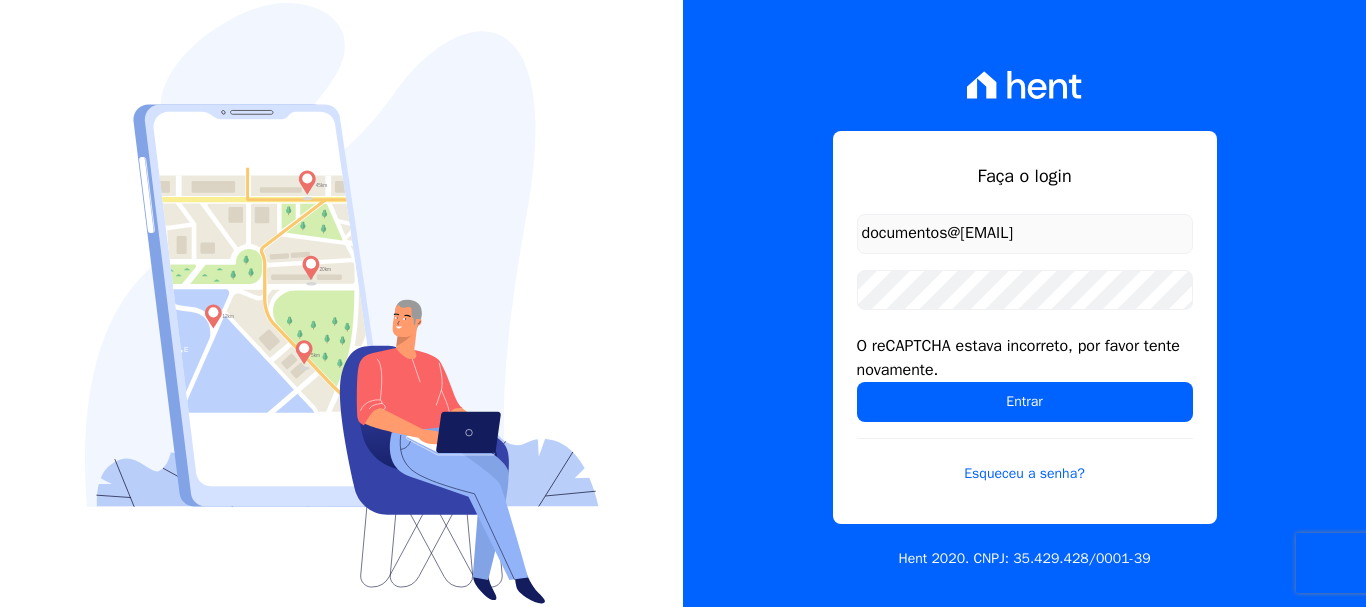 click on "documentos@[EMAIL]
O reCAPTCHA estava incorreto, por favor tente novamente.
Entrar
Esqueceu a senha?" at bounding box center (1025, 361) 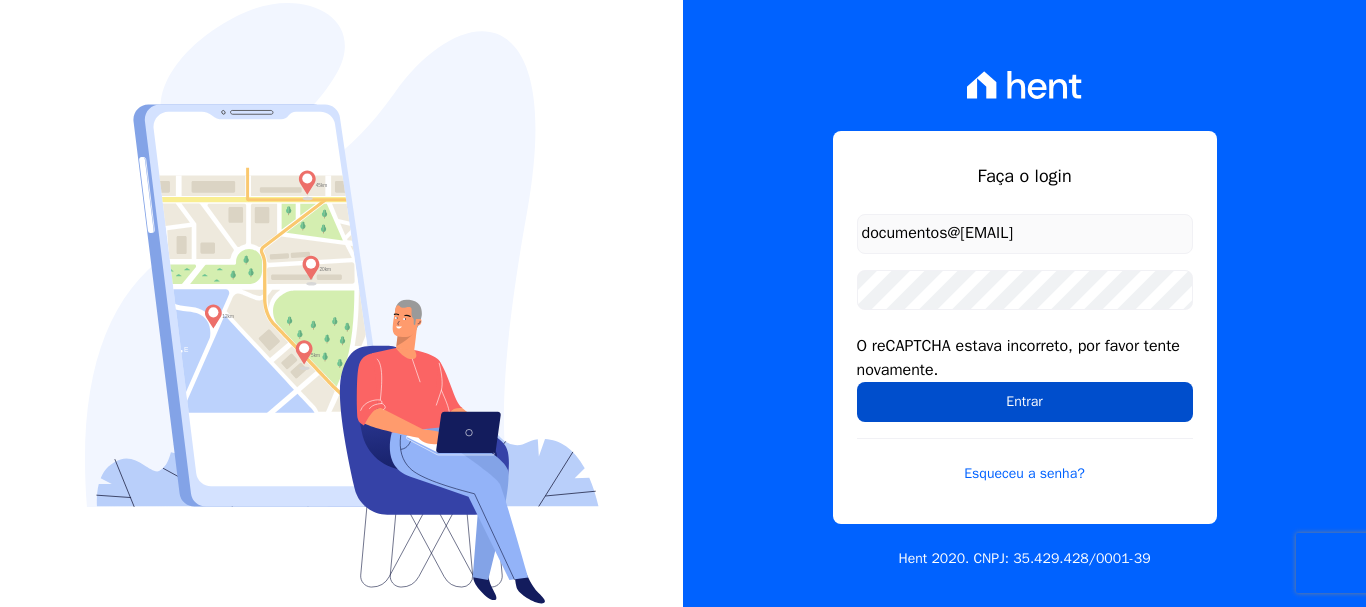 click on "Entrar" at bounding box center [1025, 402] 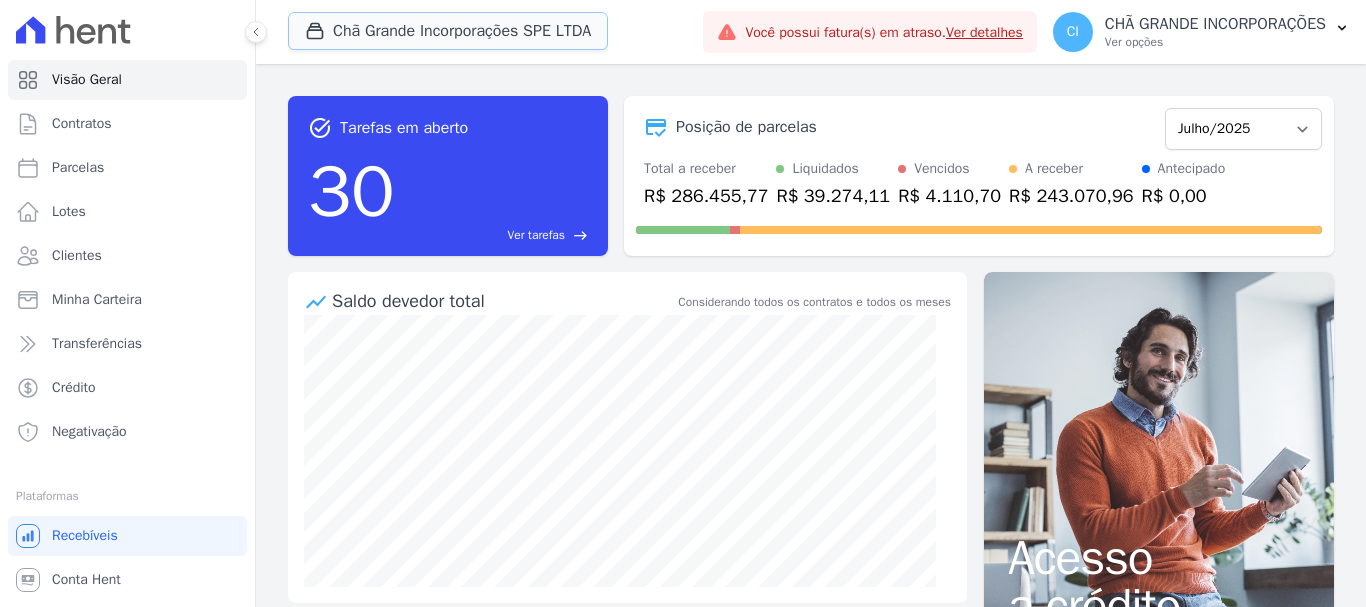 click on "Chã Grande Incorporações SPE LTDA" at bounding box center (448, 31) 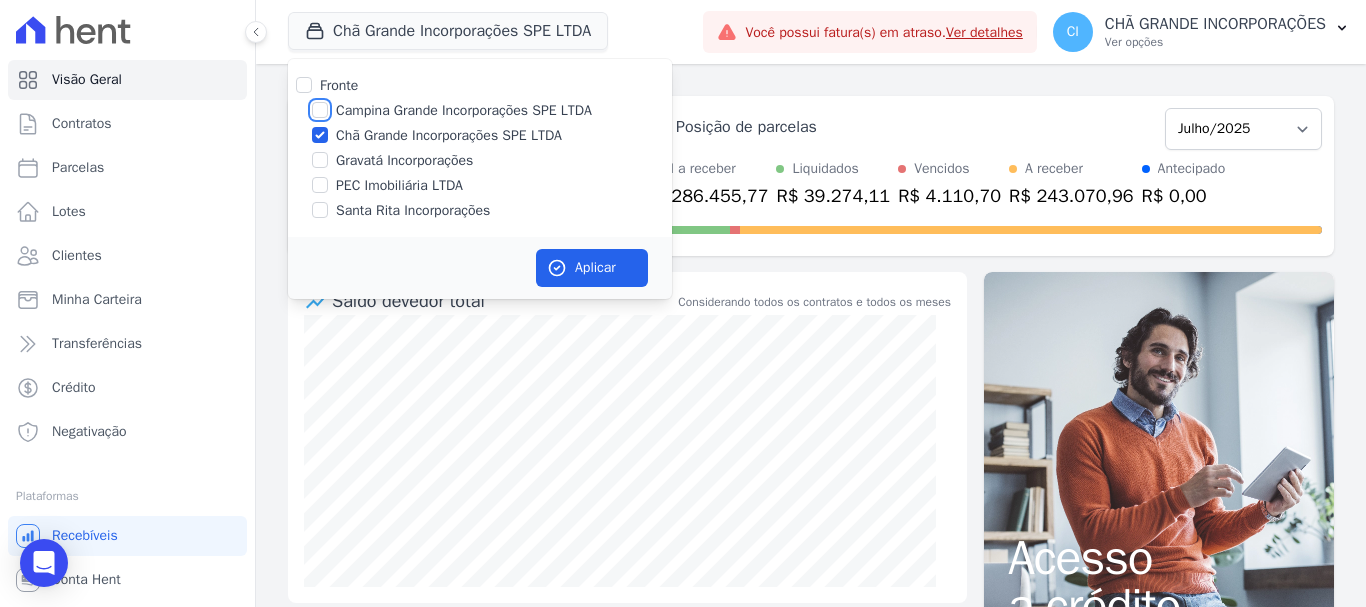 click on "Campina Grande Incorporações SPE LTDA" at bounding box center (320, 110) 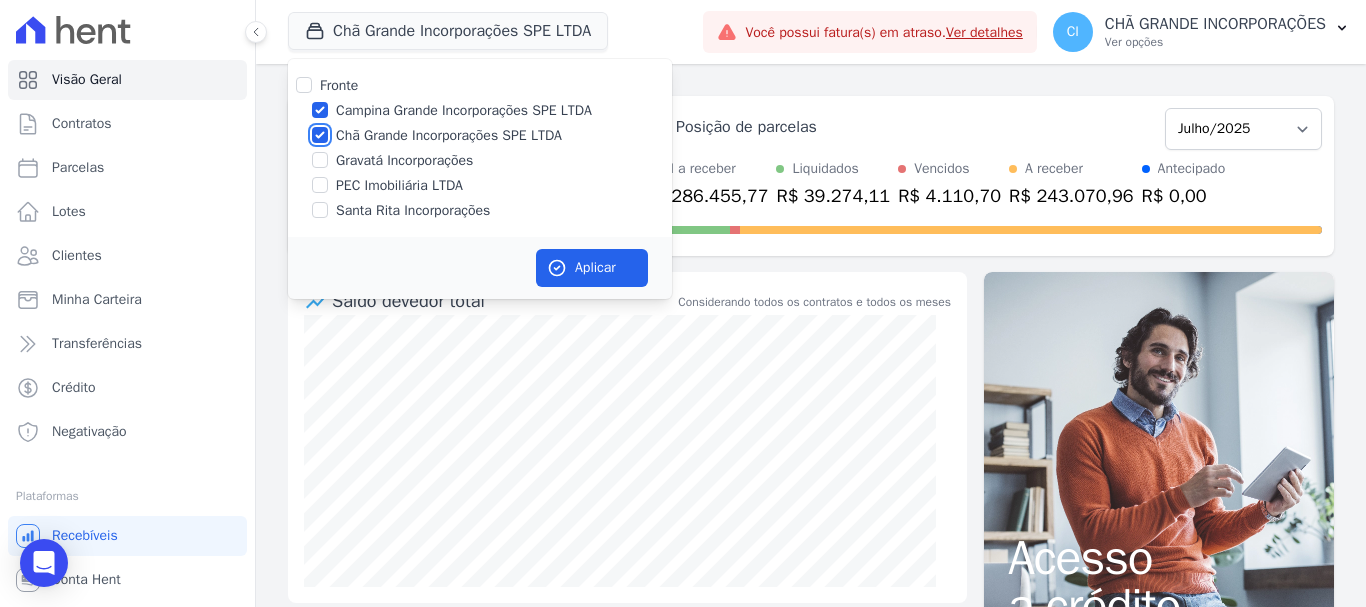 click on "Chã Grande Incorporações SPE LTDA" at bounding box center [320, 135] 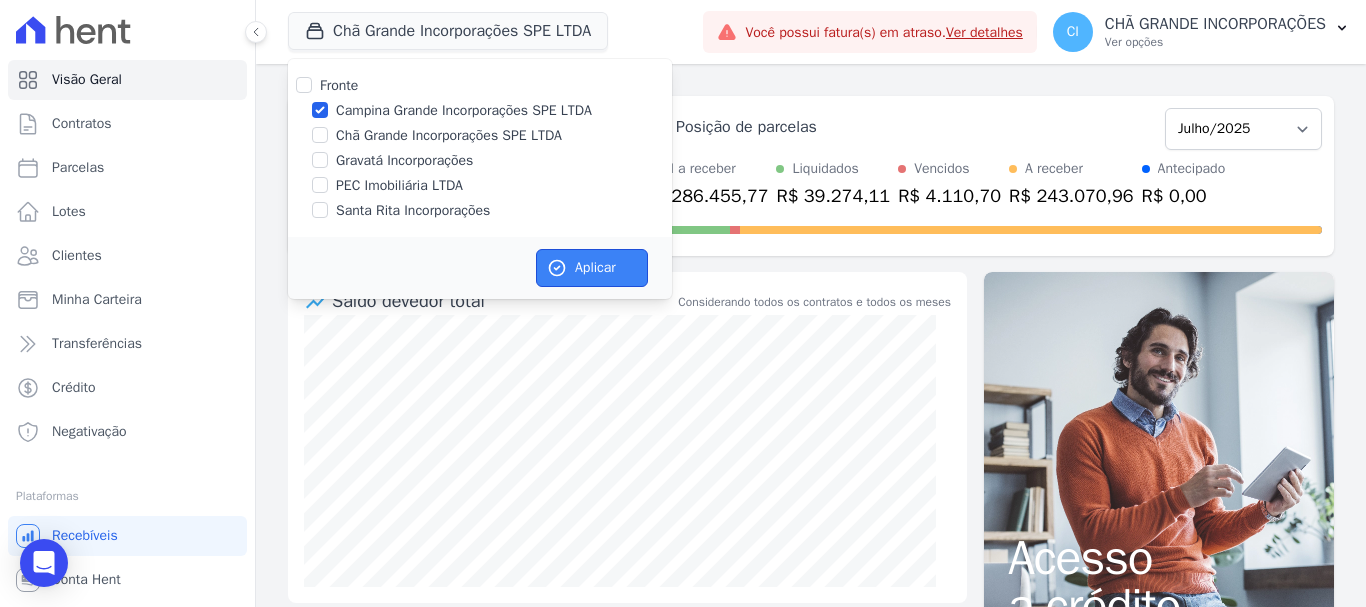 click on "Aplicar" at bounding box center [592, 268] 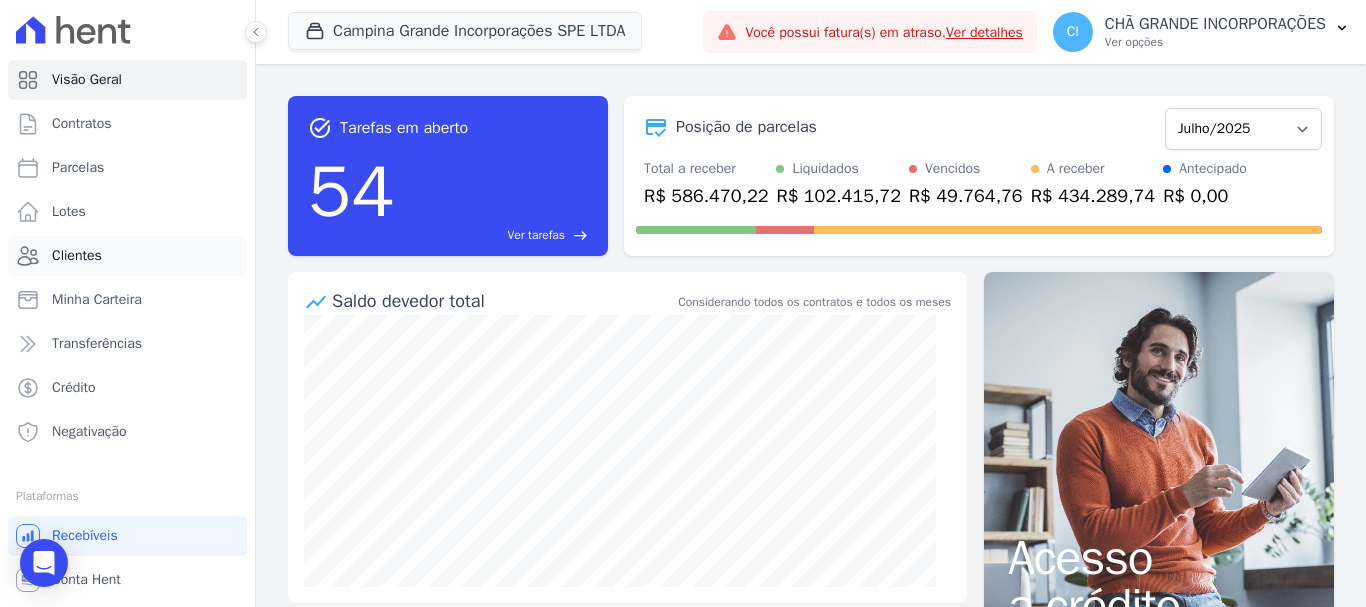 click on "Clientes" at bounding box center (77, 256) 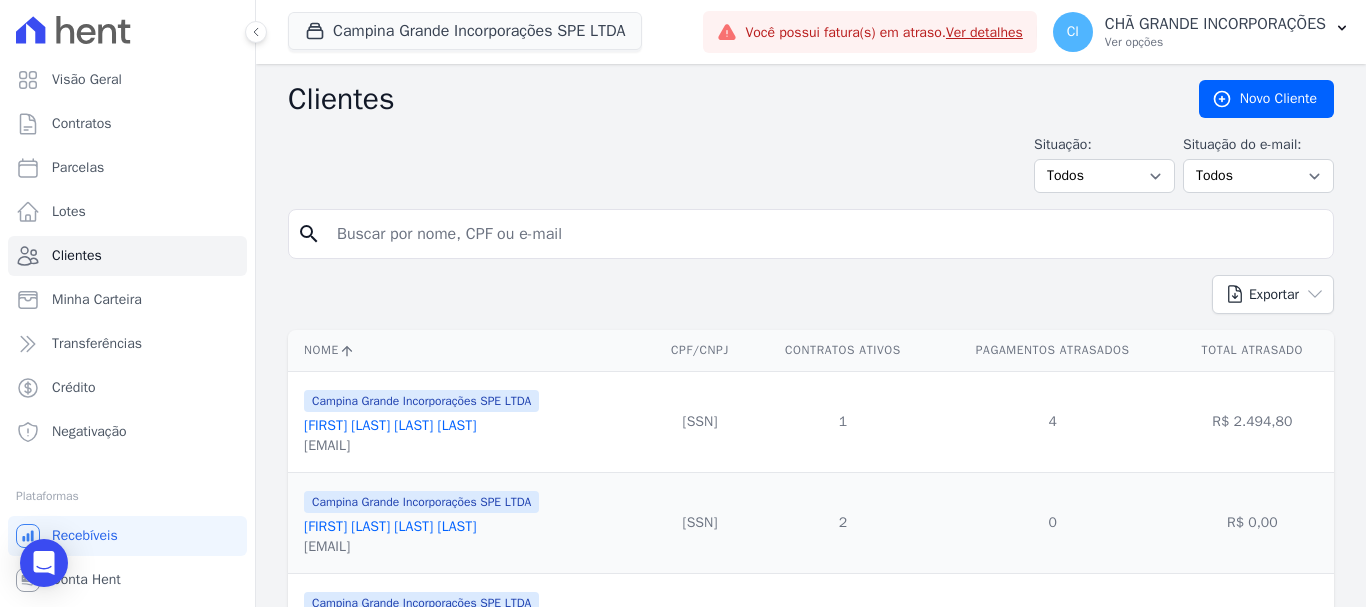 click at bounding box center (825, 234) 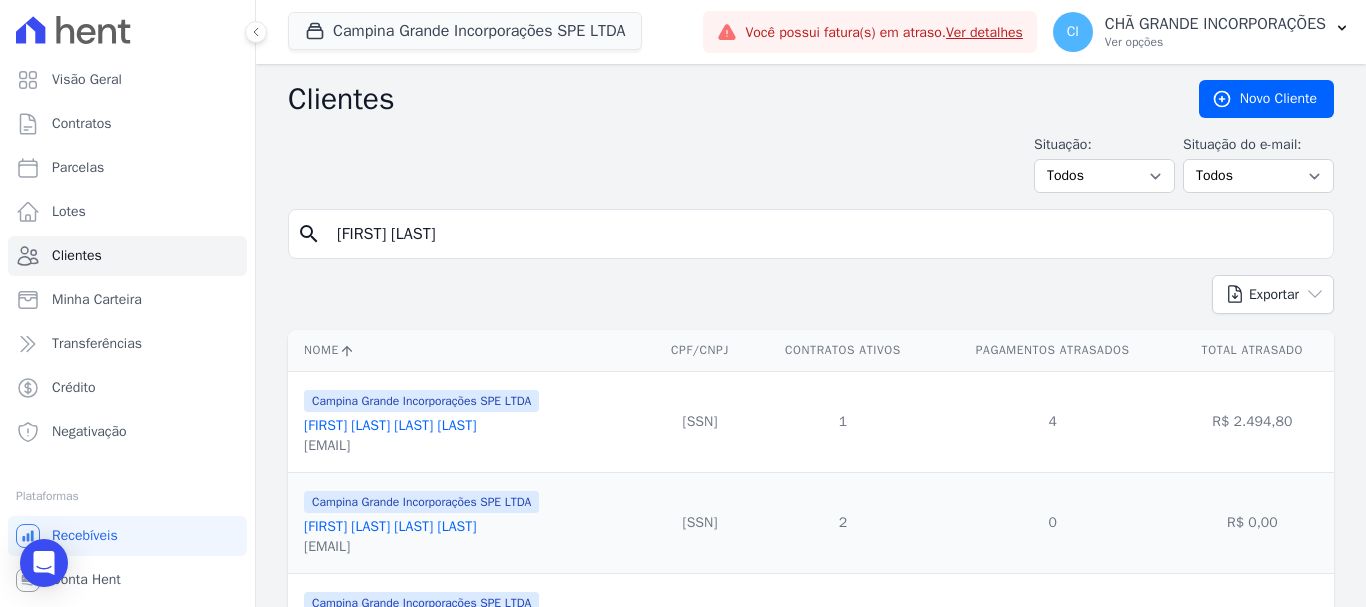 type on "[FIRST] [LAST]" 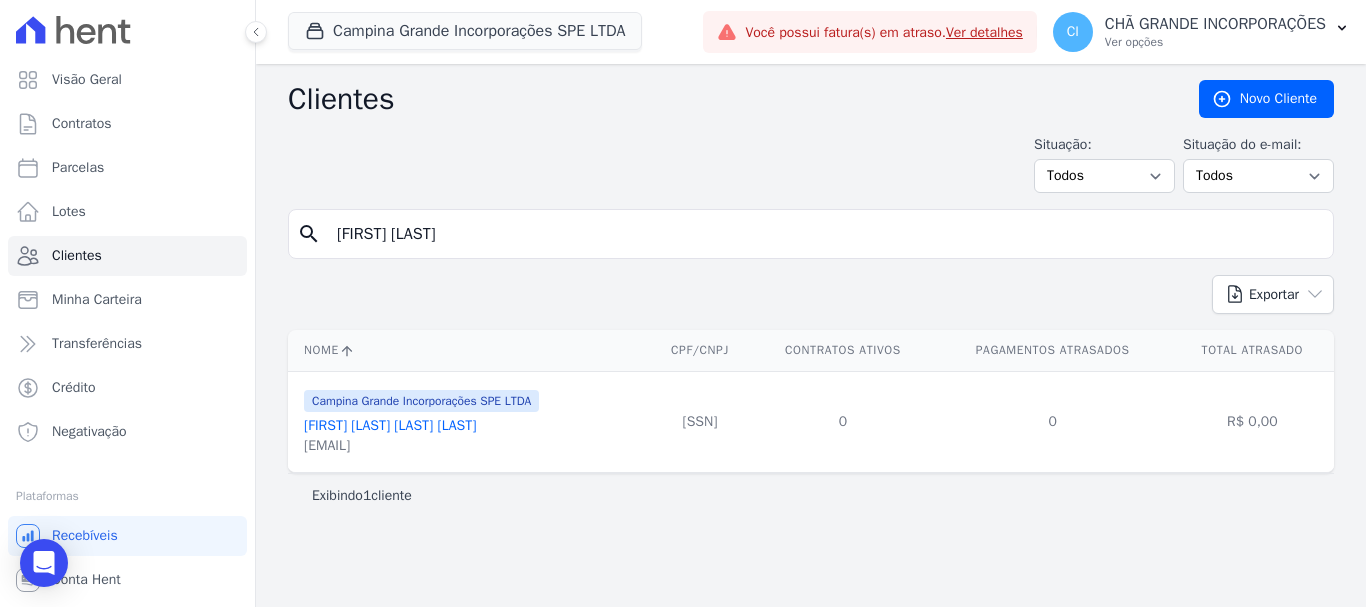 click on "Amanda Muniz Da Silva Freitas" at bounding box center [390, 425] 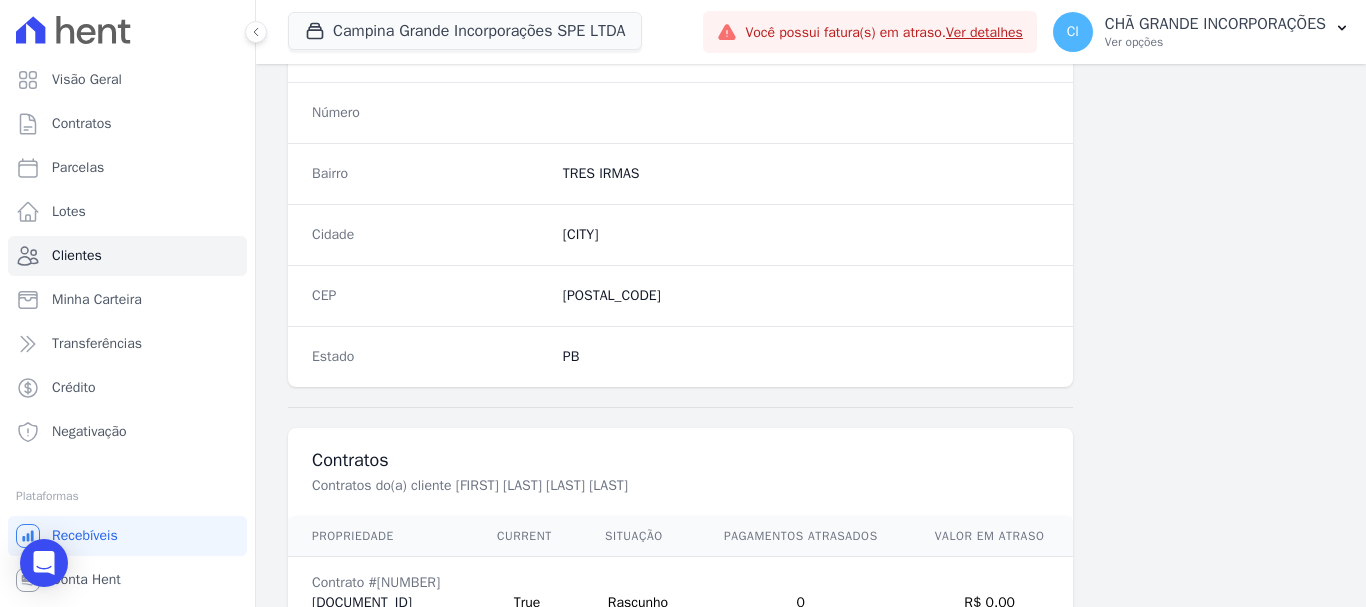 scroll, scrollTop: 1372, scrollLeft: 0, axis: vertical 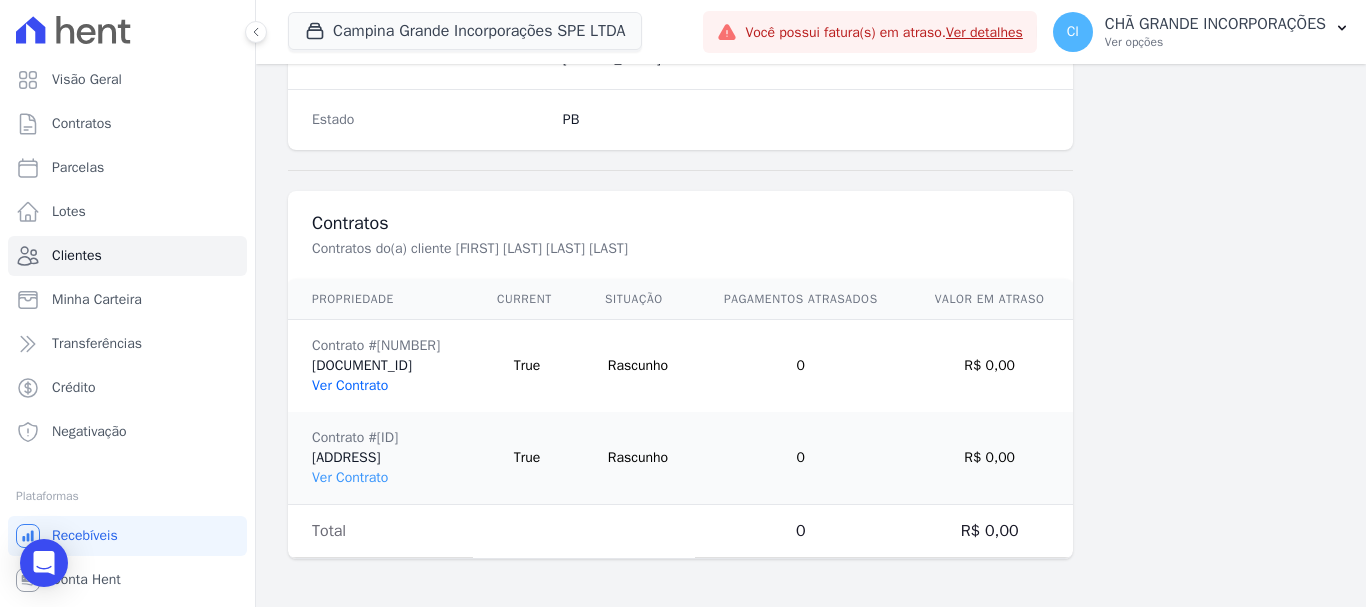 click on "Ver Contrato" at bounding box center [350, 385] 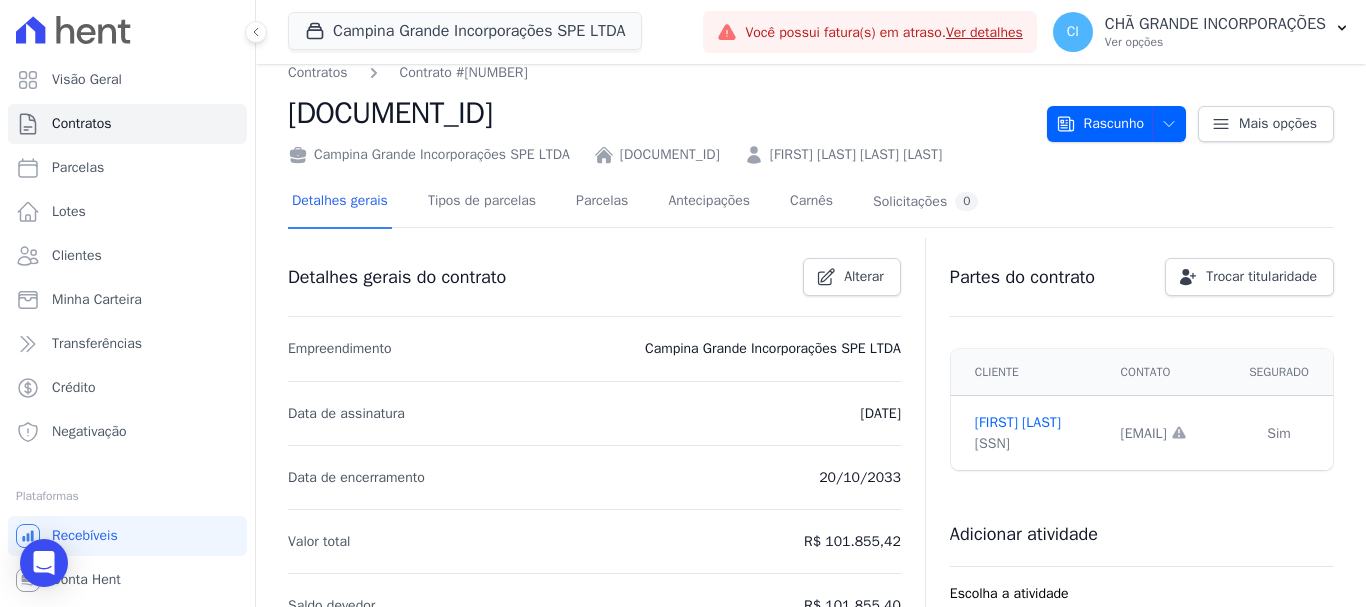 scroll, scrollTop: 0, scrollLeft: 0, axis: both 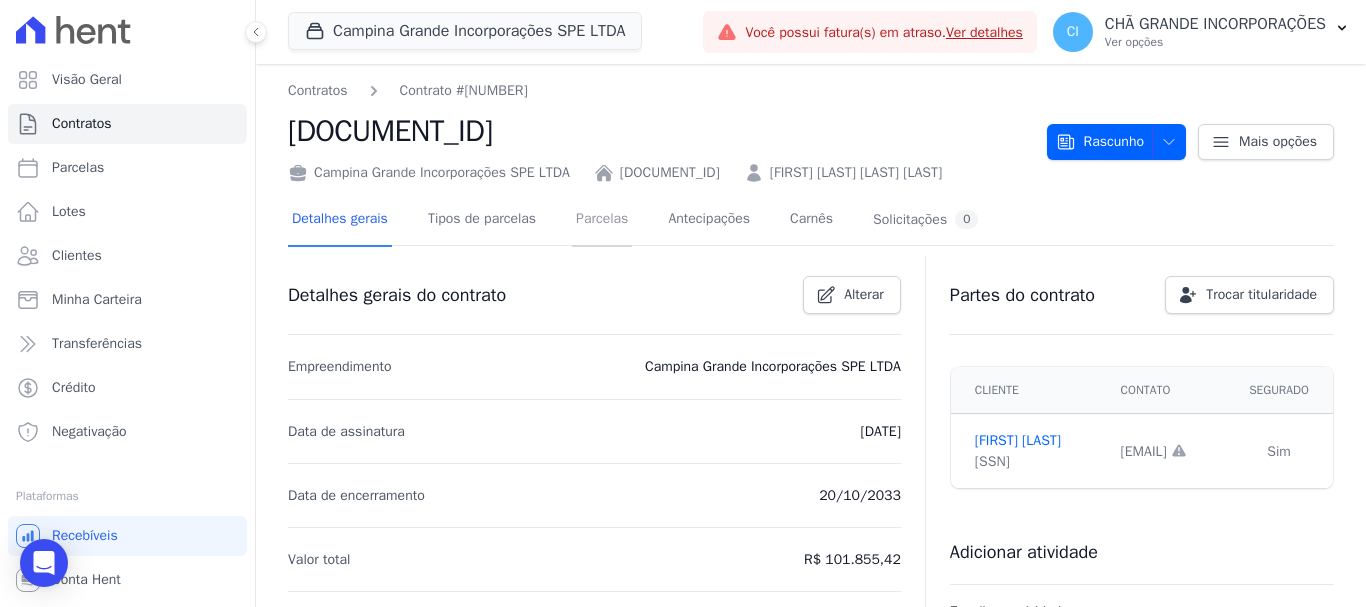 click on "Parcelas" at bounding box center [602, 220] 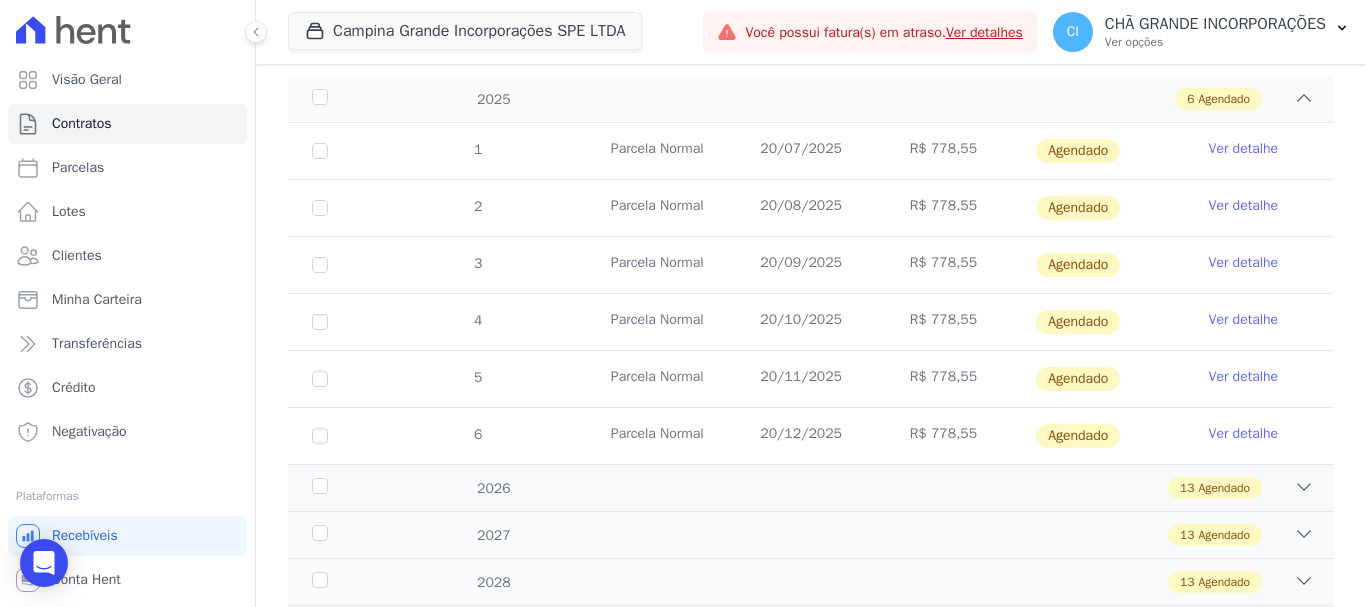 scroll, scrollTop: 300, scrollLeft: 0, axis: vertical 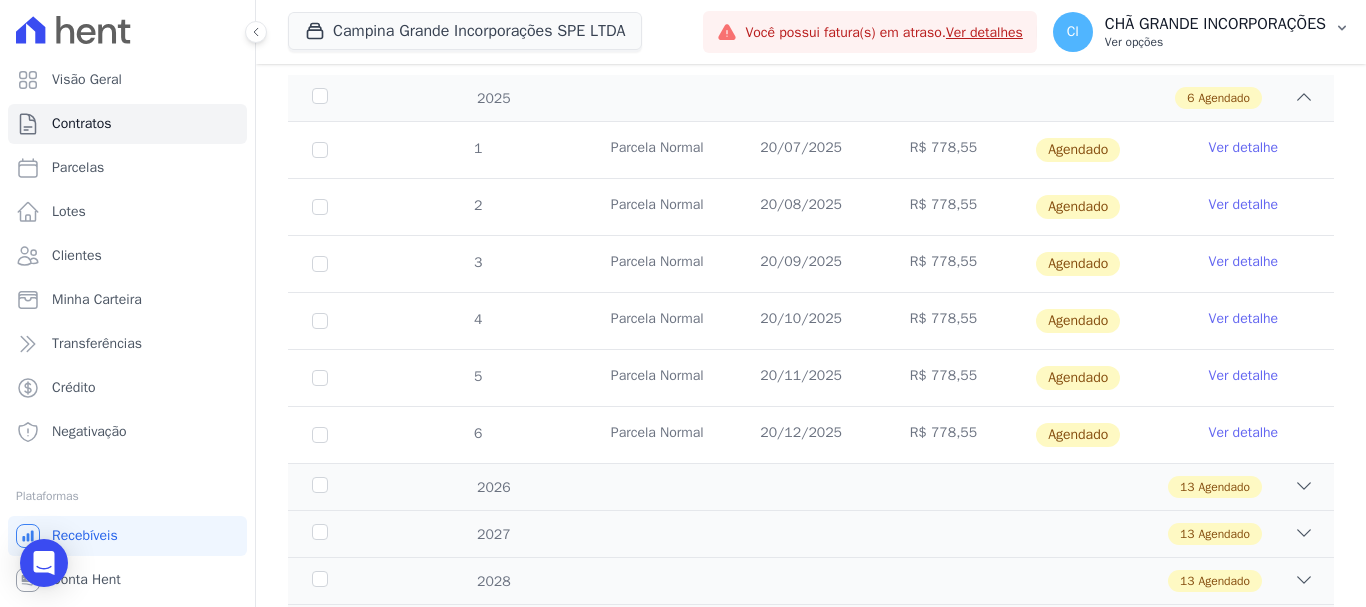 click on "CI
CHÃ GRANDE INCORPORAÇÕES
Ver opções" at bounding box center (1189, 32) 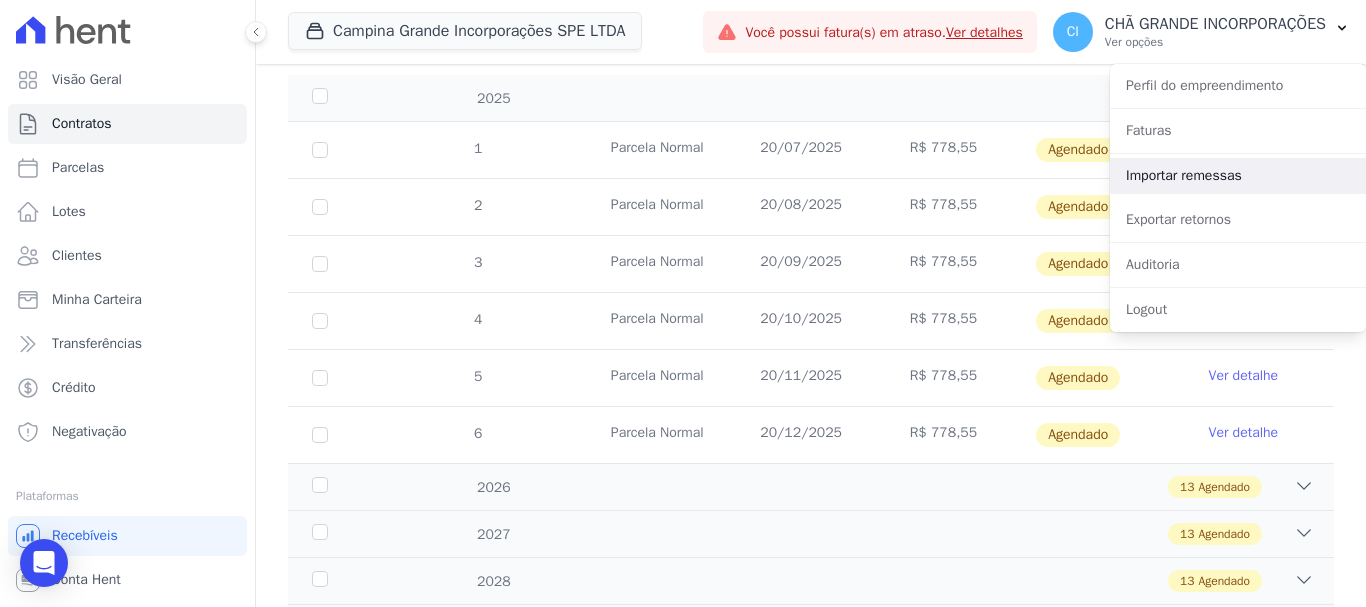 click on "Importar remessas" at bounding box center [1238, 176] 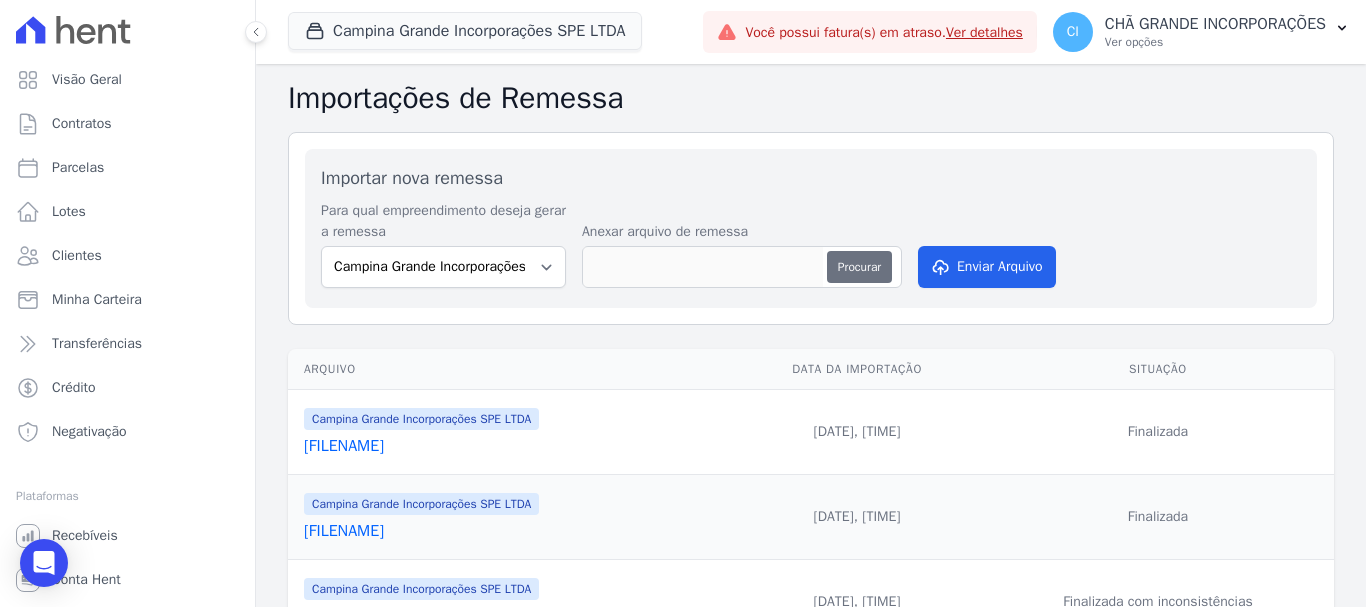 click on "Procurar" at bounding box center (859, 267) 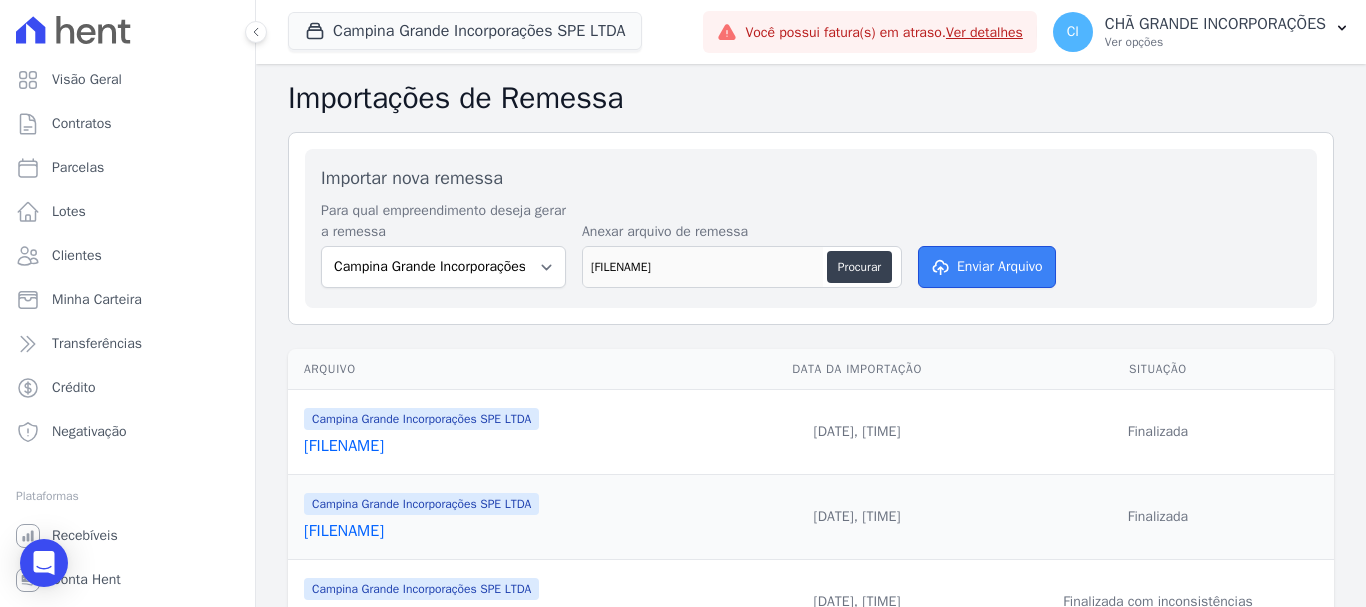 click on "Enviar Arquivo" at bounding box center (987, 267) 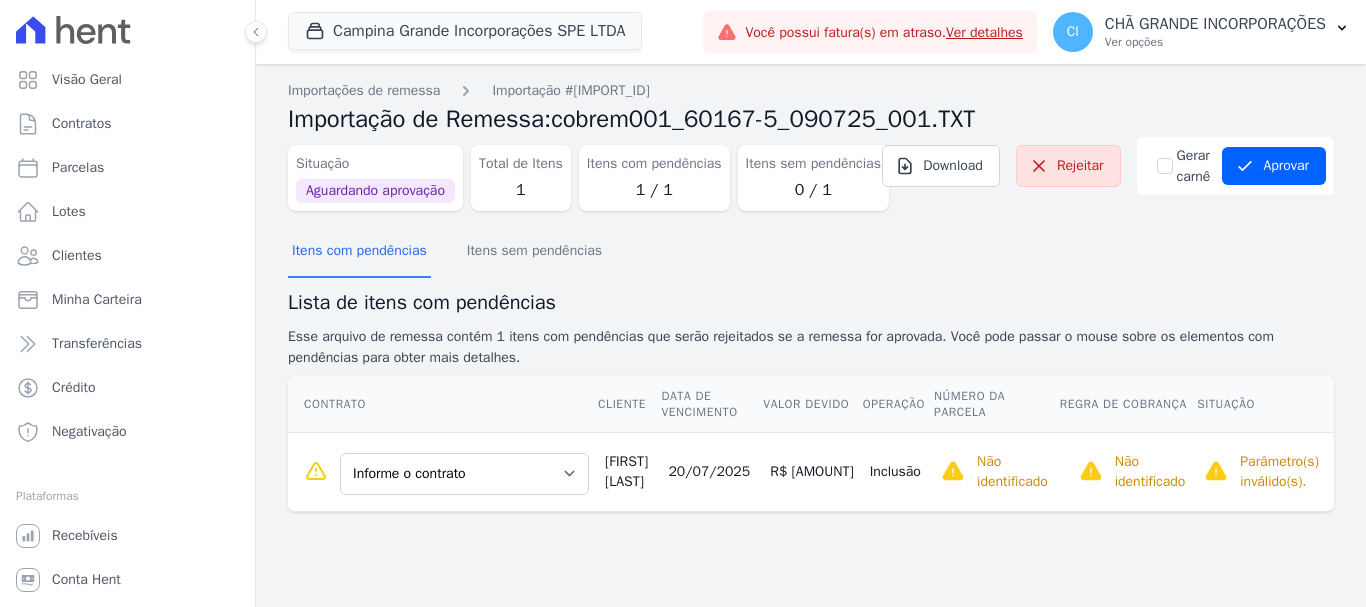 scroll, scrollTop: 0, scrollLeft: 0, axis: both 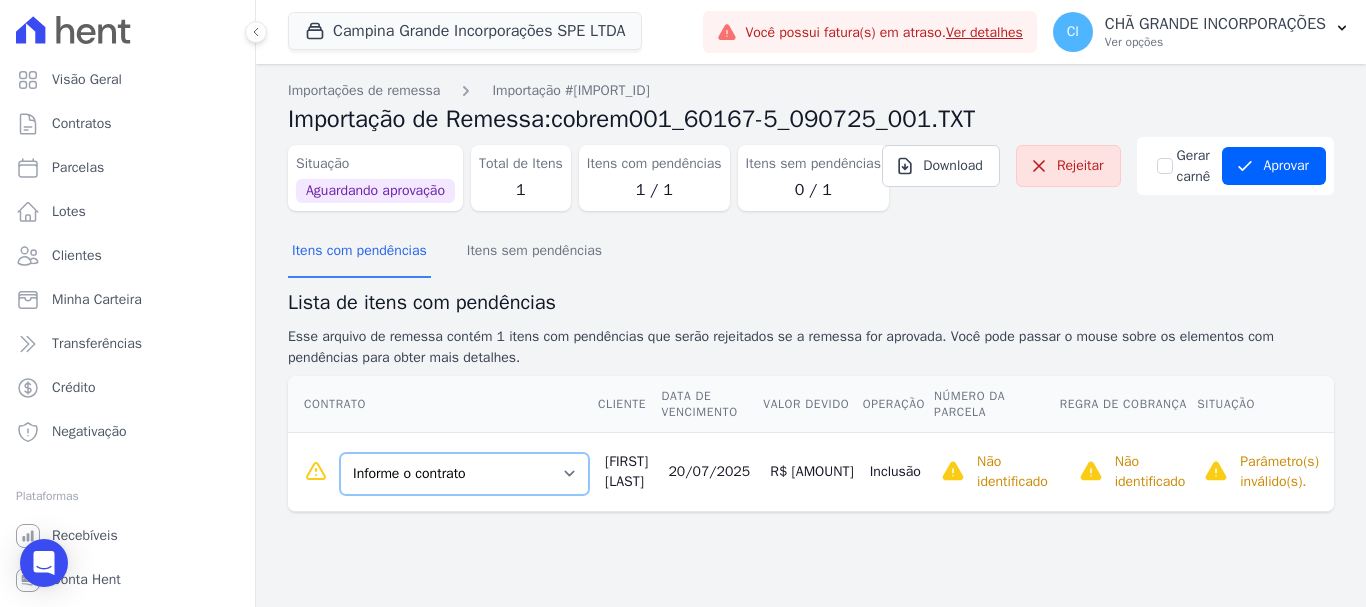 click on "Informe o contrato [CONTRACT_ID]
Quadra [BLOCK] - LOTE [LOT]" at bounding box center [464, 474] 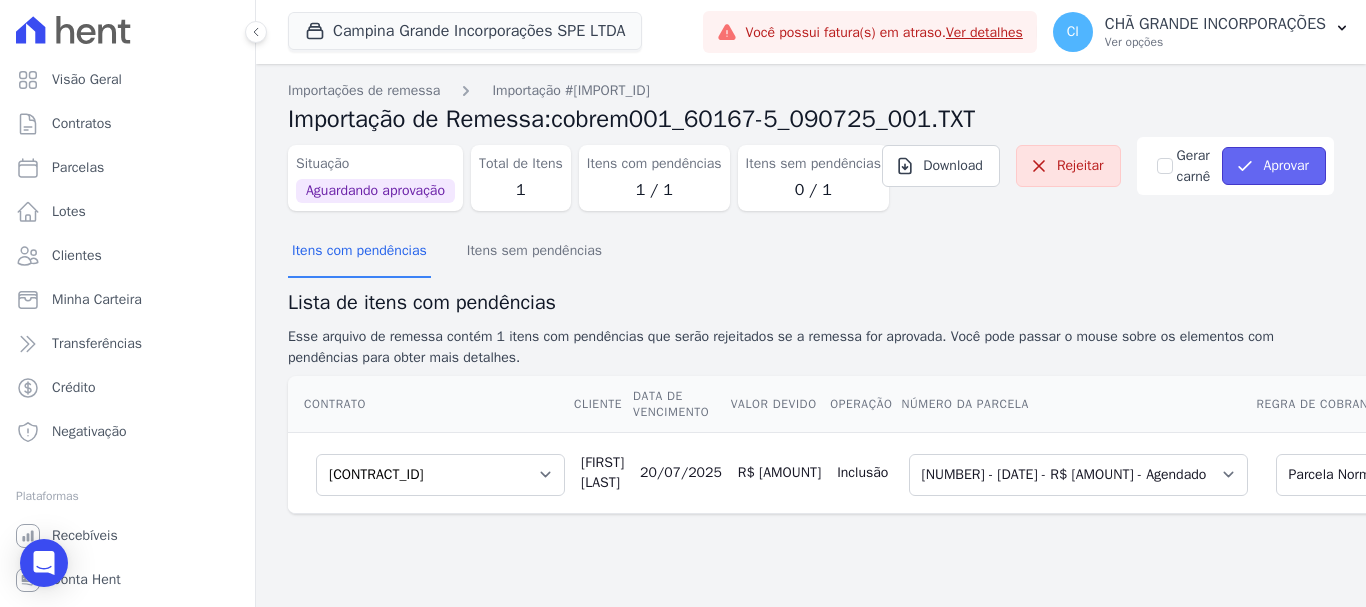click on "Aprovar" at bounding box center [1274, 166] 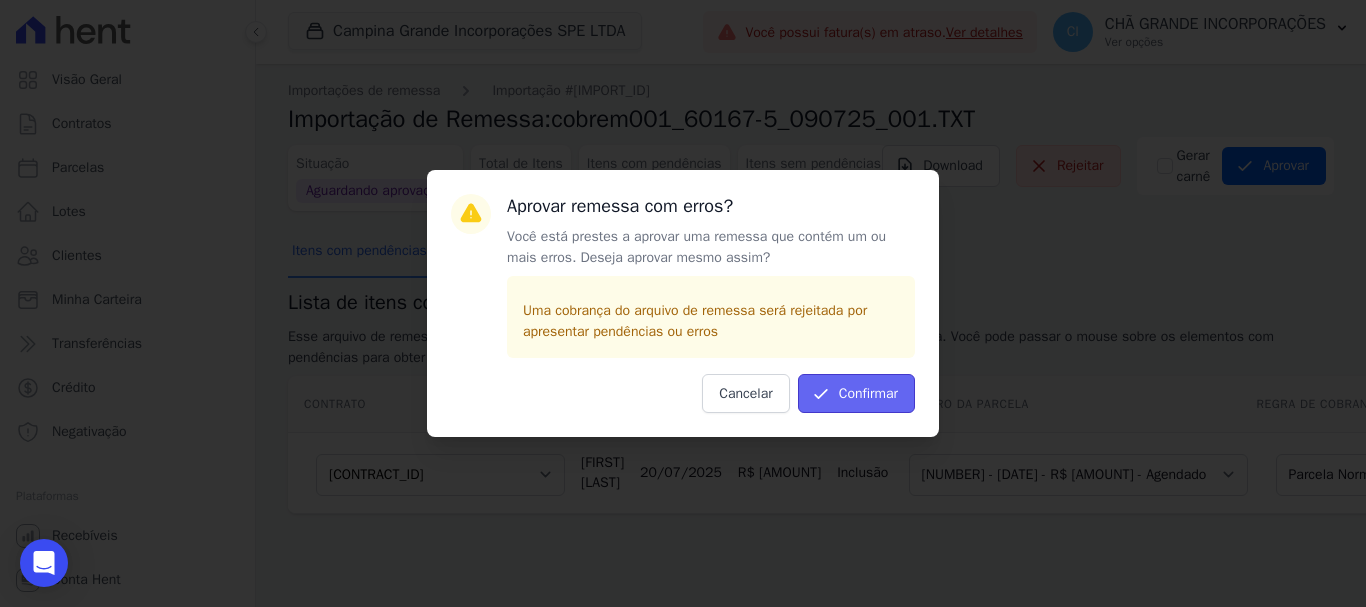 click on "Confirmar" at bounding box center [856, 393] 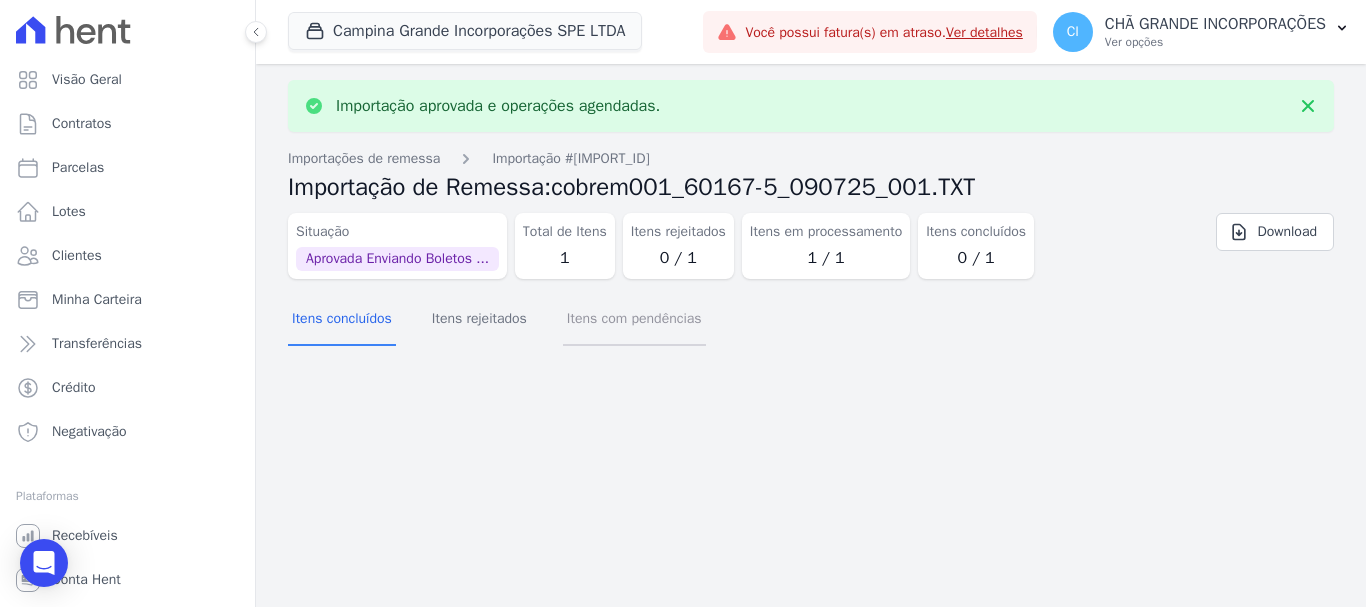 click on "Itens com pendências" at bounding box center (634, 320) 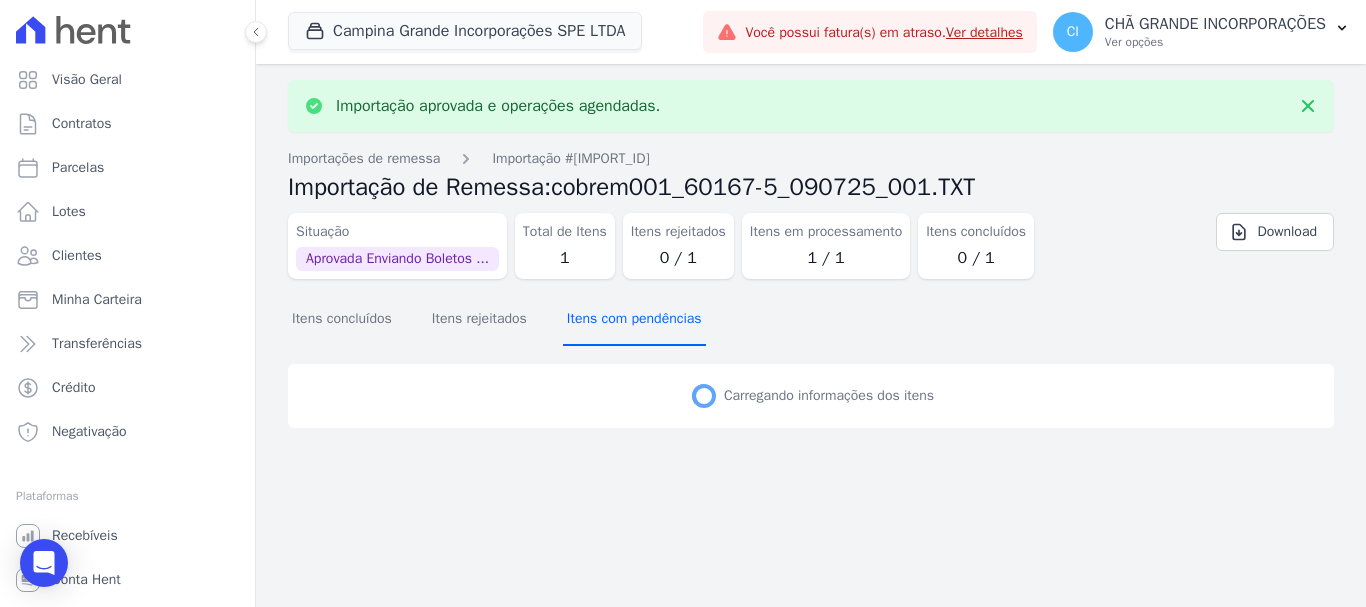click on "Itens com pendências" at bounding box center (634, 320) 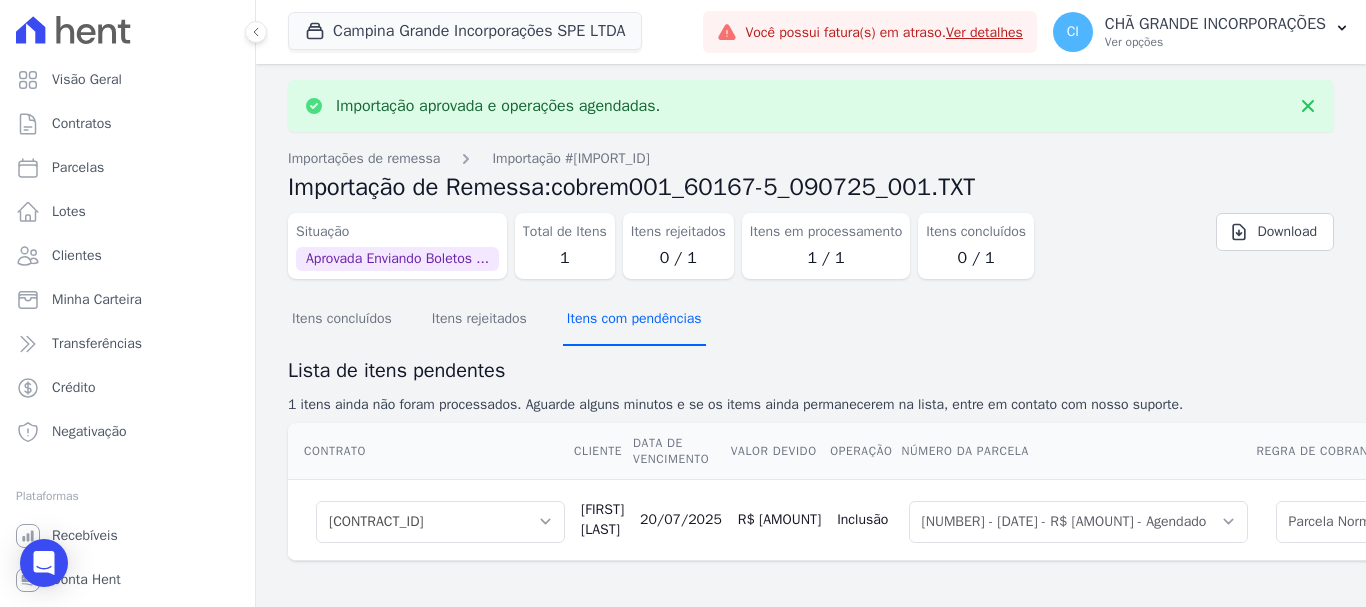 click on "Itens com pendências" at bounding box center [634, 320] 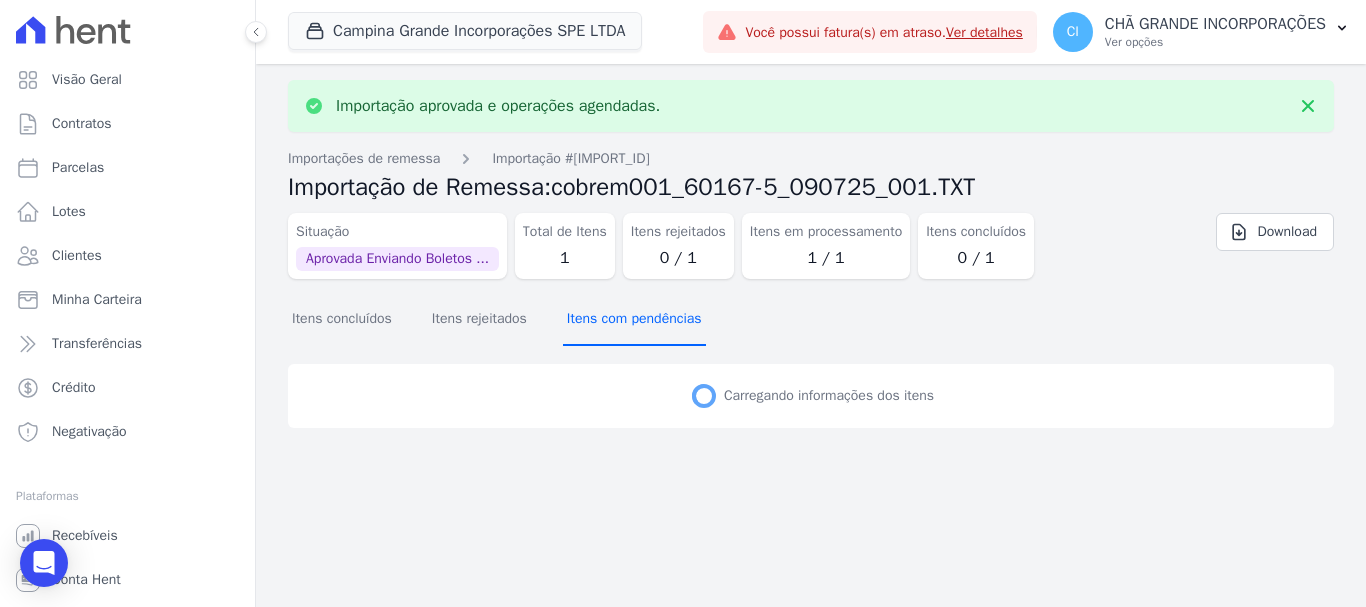 click on "Itens com pendências" at bounding box center [634, 320] 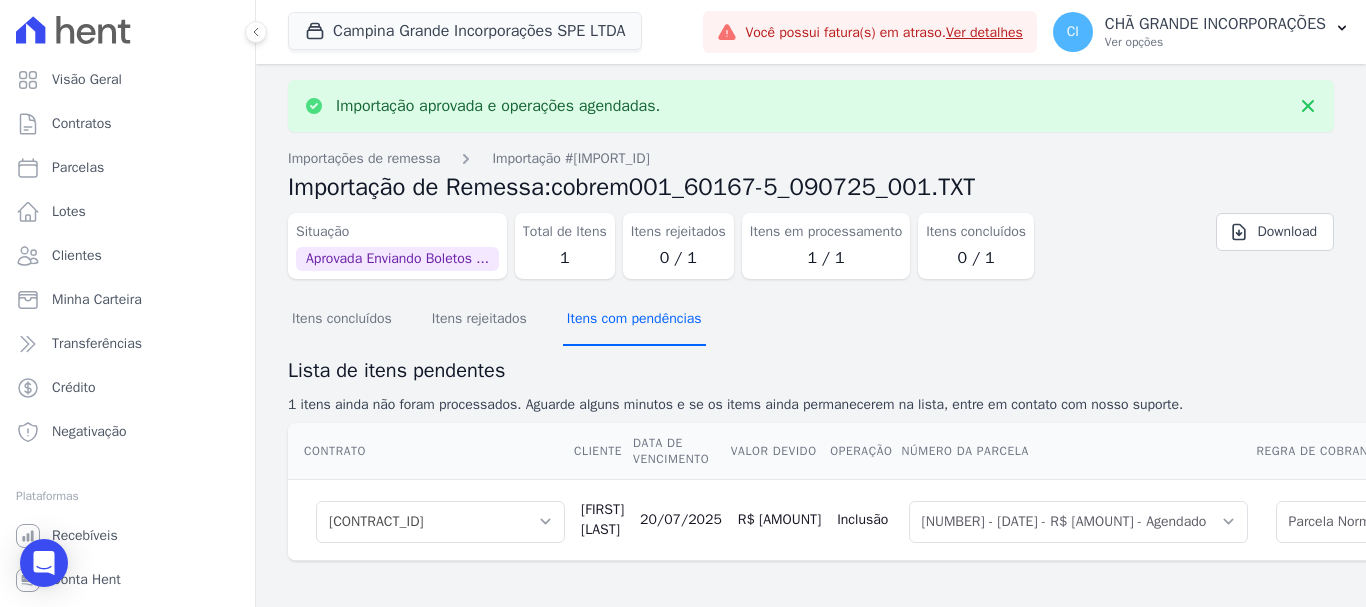 click on "Itens com pendências" at bounding box center (634, 320) 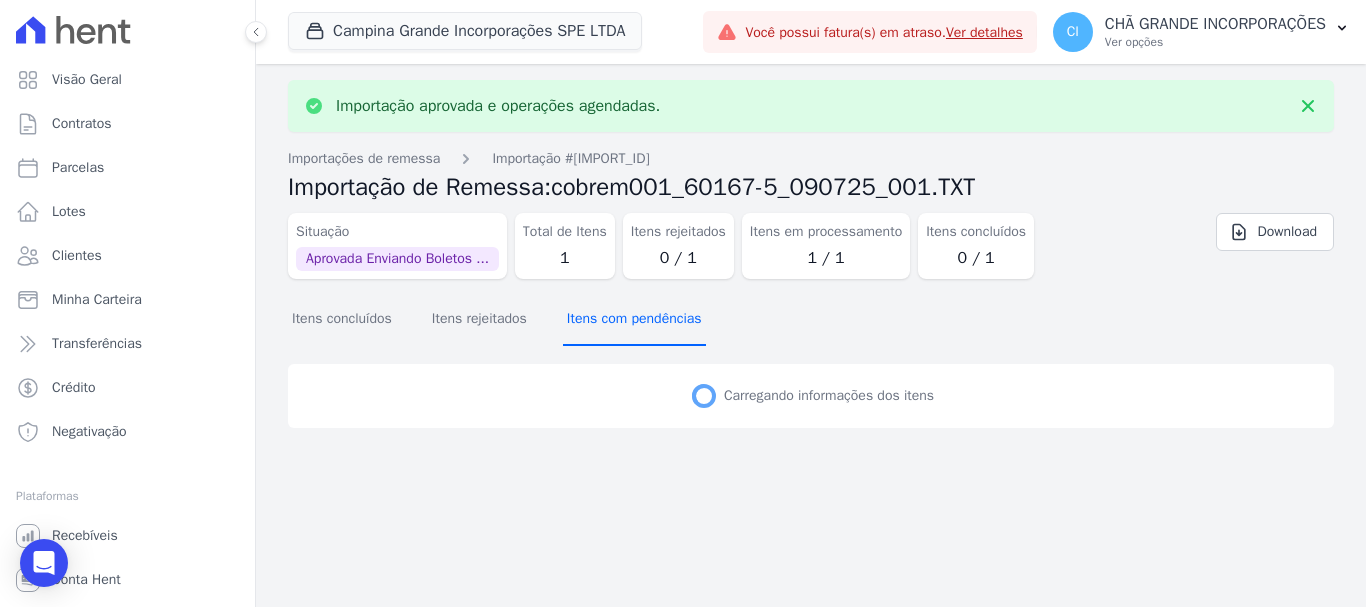 click on "Itens com pendências" at bounding box center [634, 320] 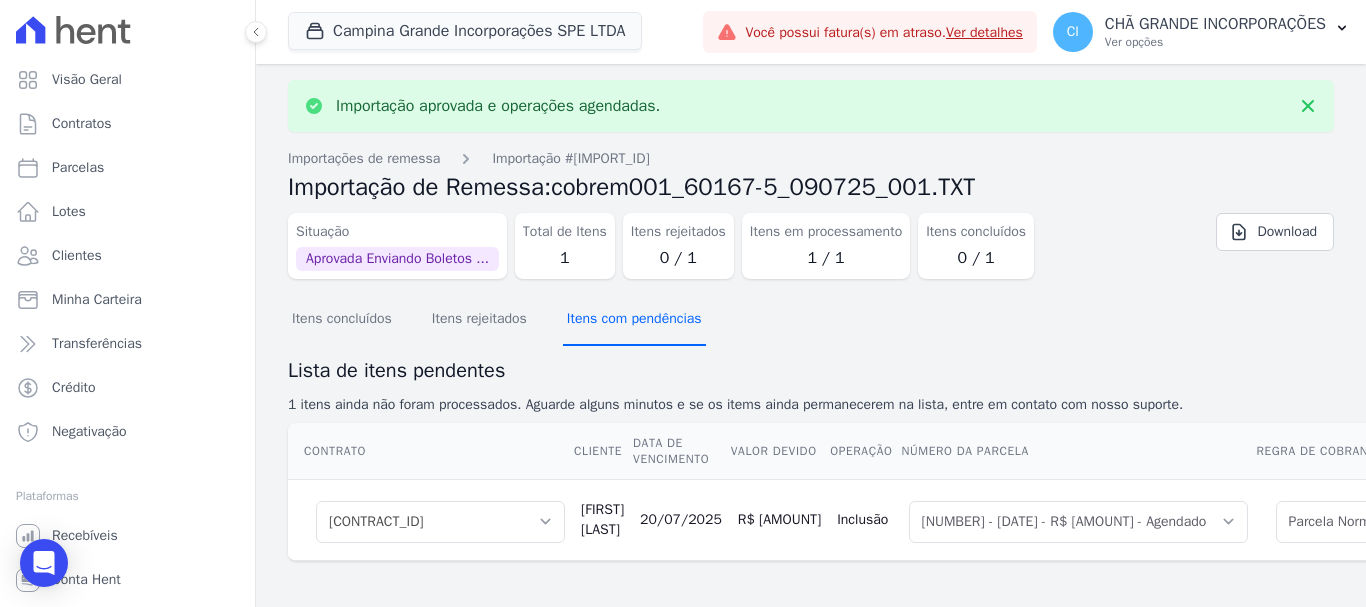 click on "Itens com pendências" at bounding box center [634, 320] 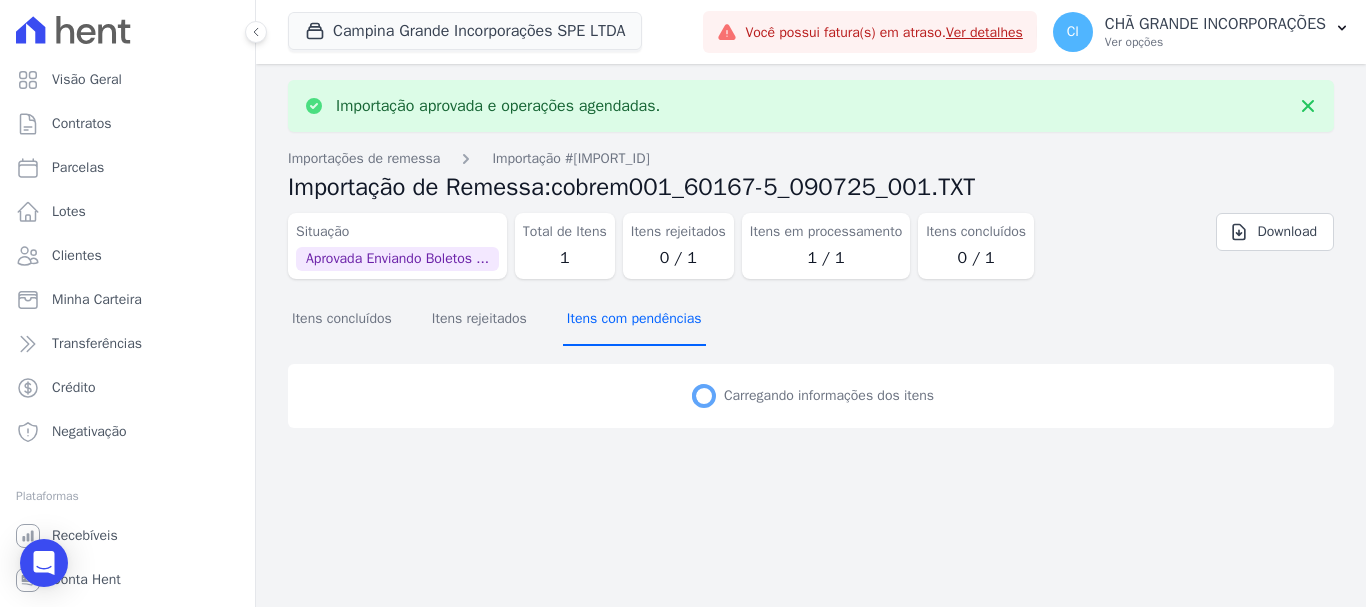 click on "Itens com pendências" at bounding box center [634, 320] 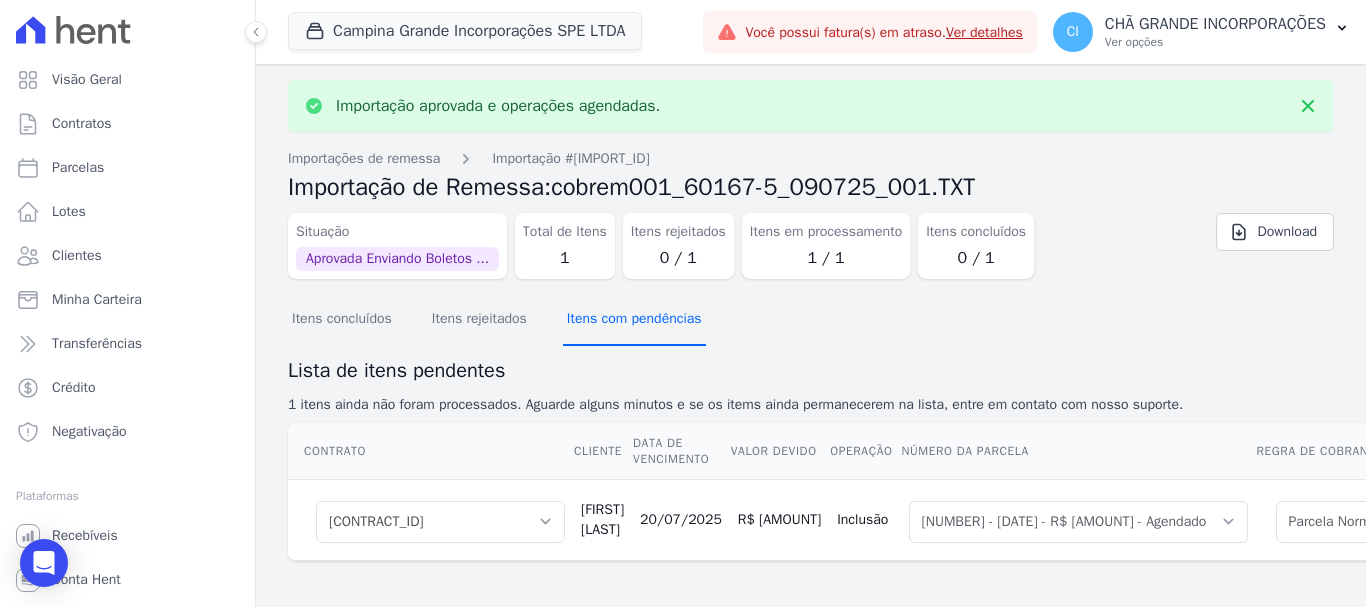 click on "Itens com pendências" at bounding box center (634, 320) 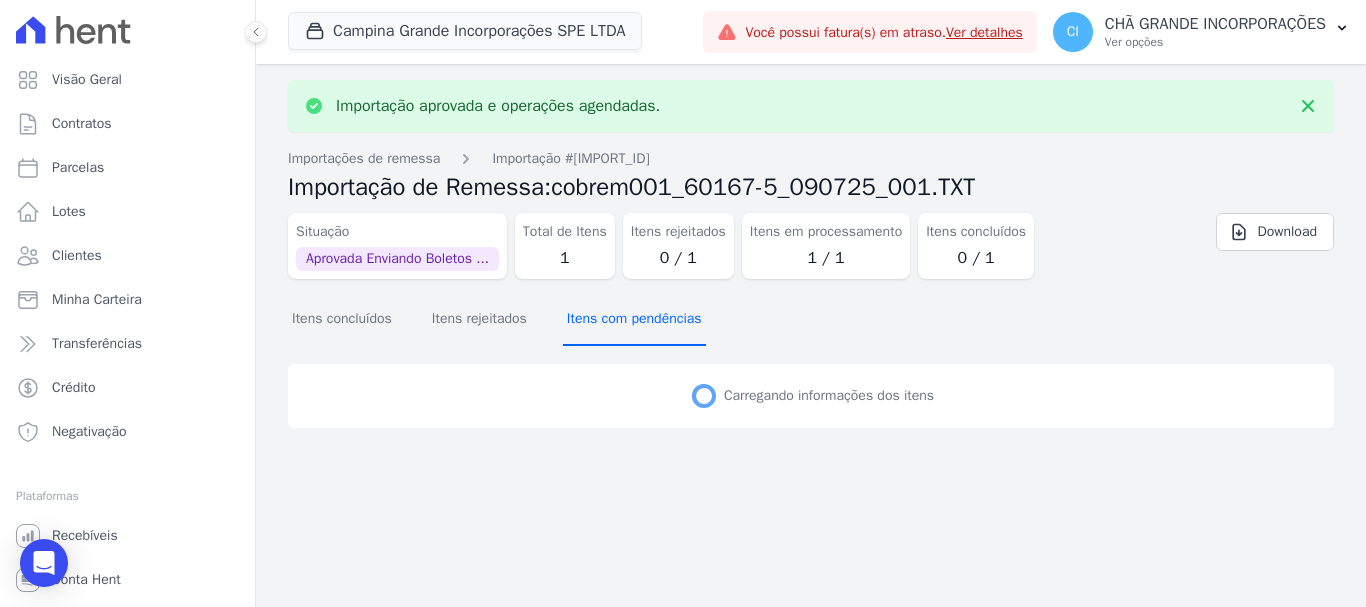 click on "Itens com pendências" at bounding box center [634, 320] 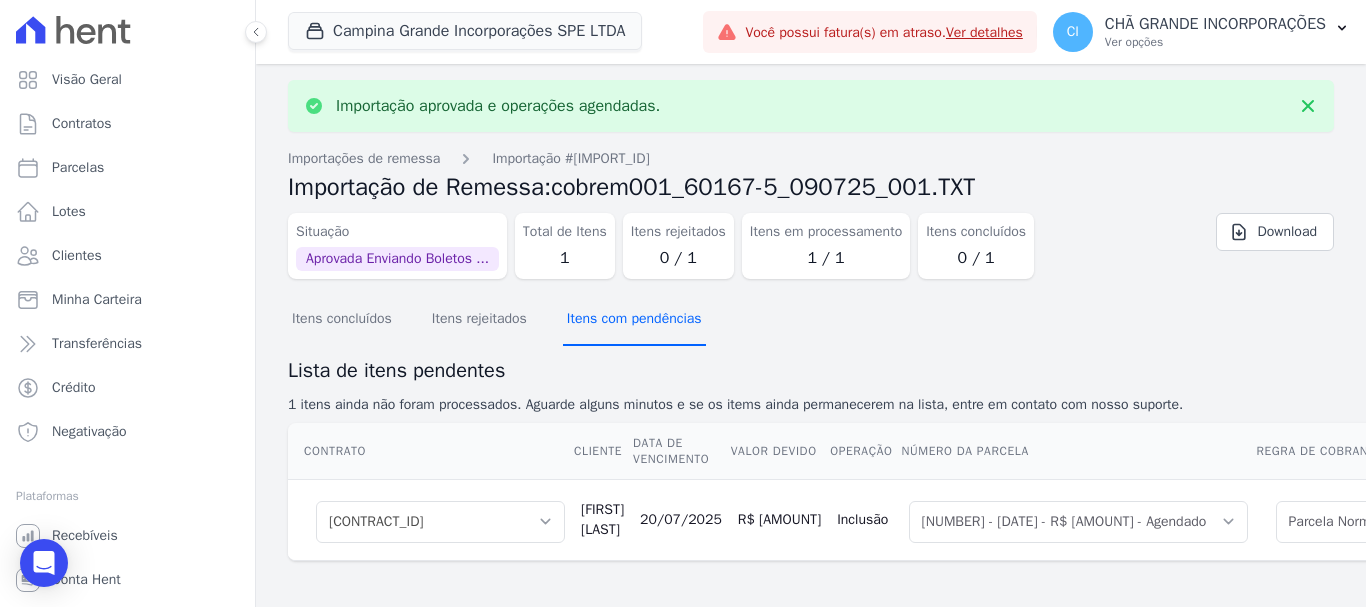 click on "Itens com pendências" at bounding box center [634, 320] 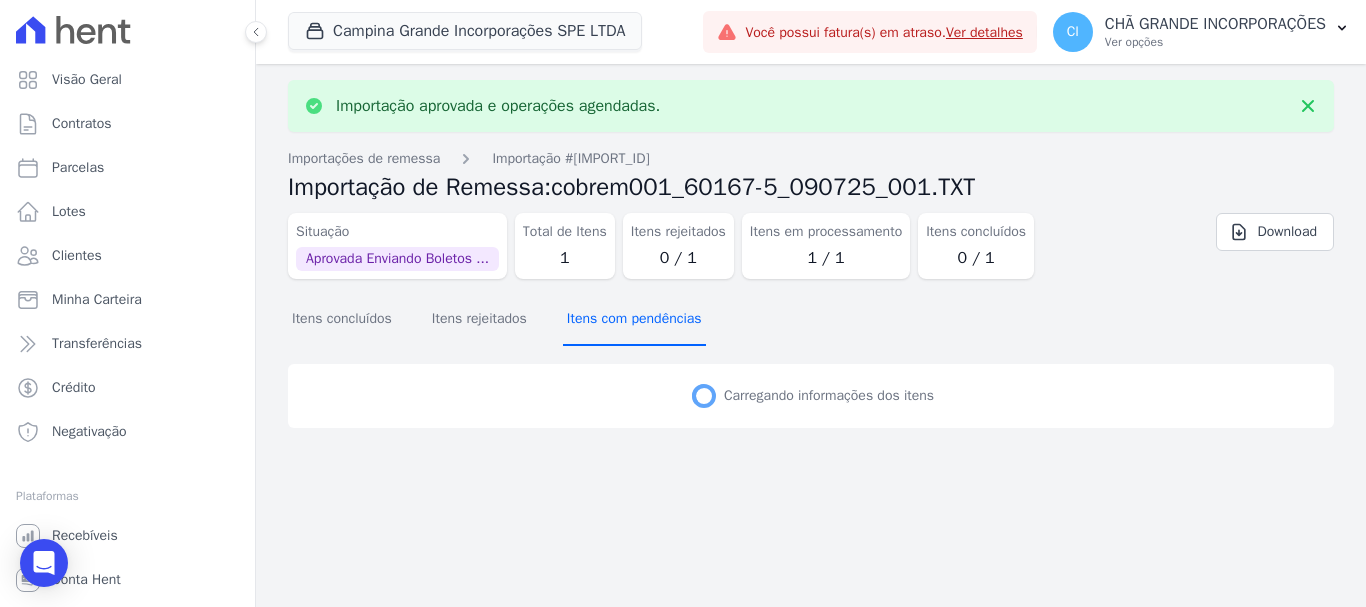 click on "Itens com pendências" at bounding box center [634, 320] 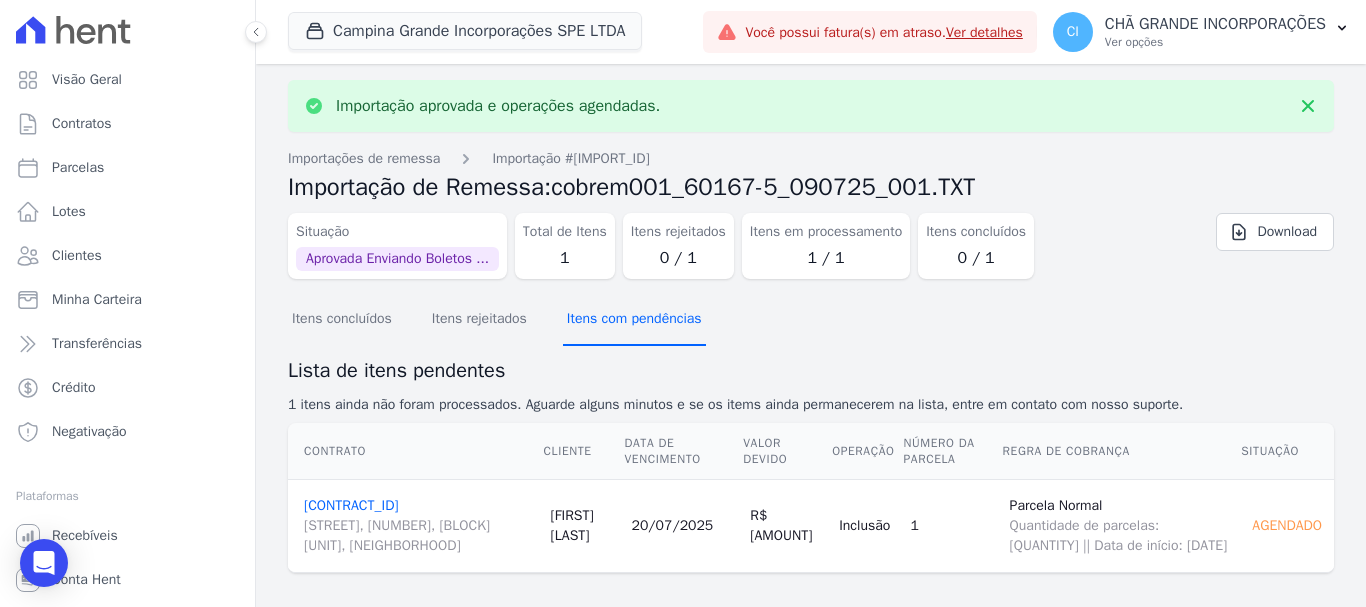 click on "Itens com pendências" at bounding box center (634, 320) 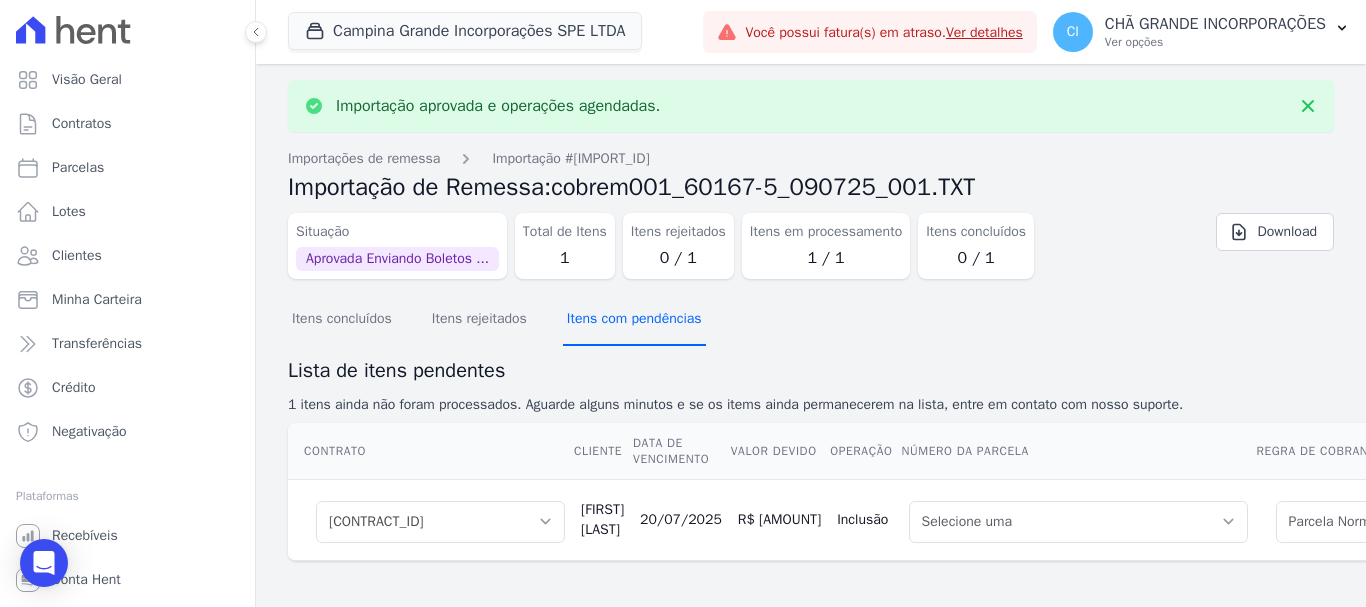 click on "Itens com pendências" at bounding box center (634, 320) 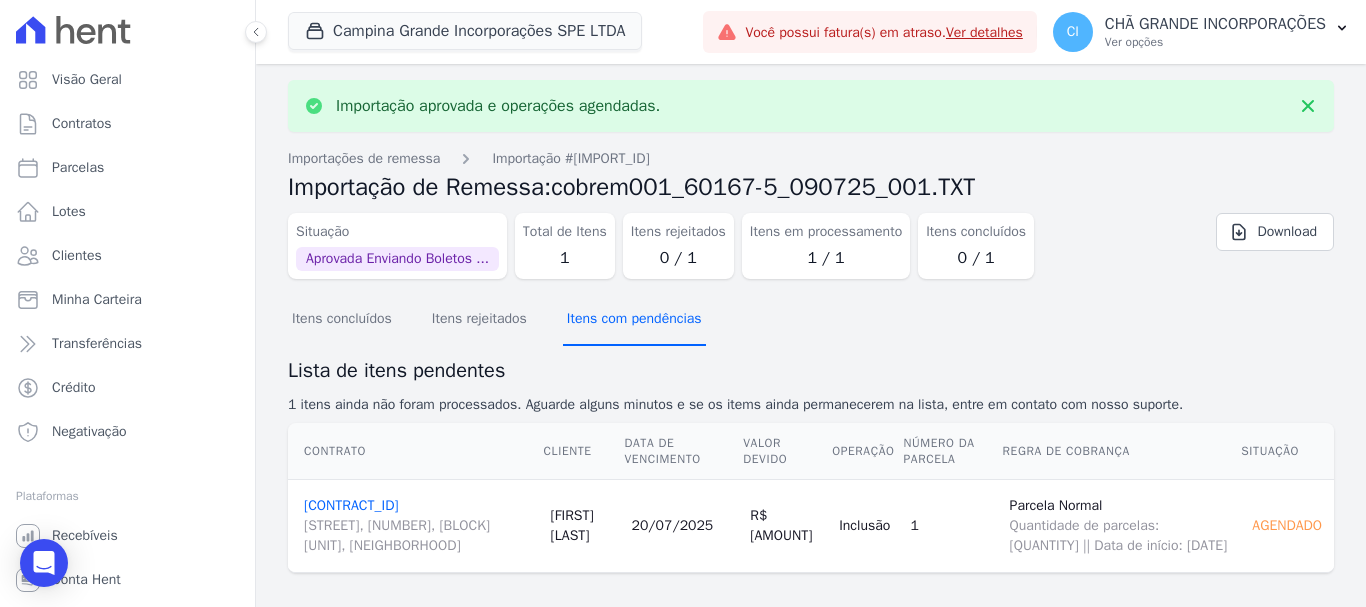 click on "Itens com pendências" at bounding box center (634, 320) 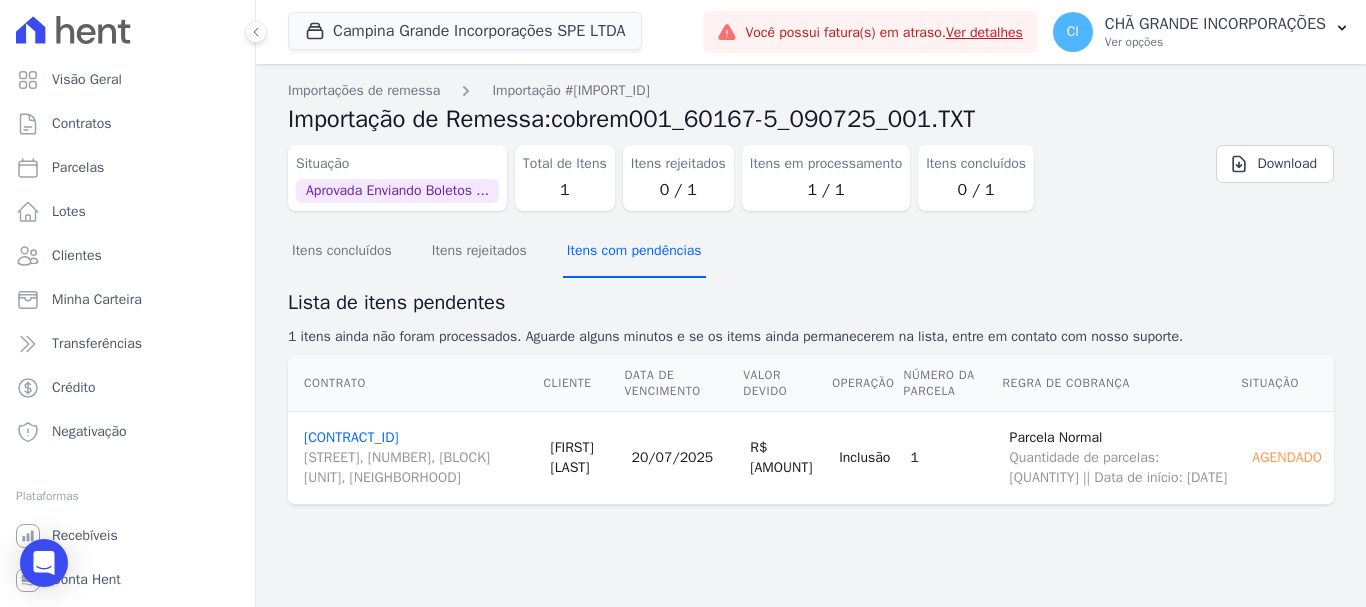 click on "Itens concluídos
Itens rejeitados
Itens com pendências
Lista de itens pendentes
[QUANTITY] itens ainda não foram processados. Aguarde alguns minutos e se os items ainda permanecerem na lista, entre em contato com nosso suporte.
Contrato
Cliente
Data de Vencimento
Valor devido
Operação
Número da Parcela
Regra de Cobrança
Situação" at bounding box center (811, 382) 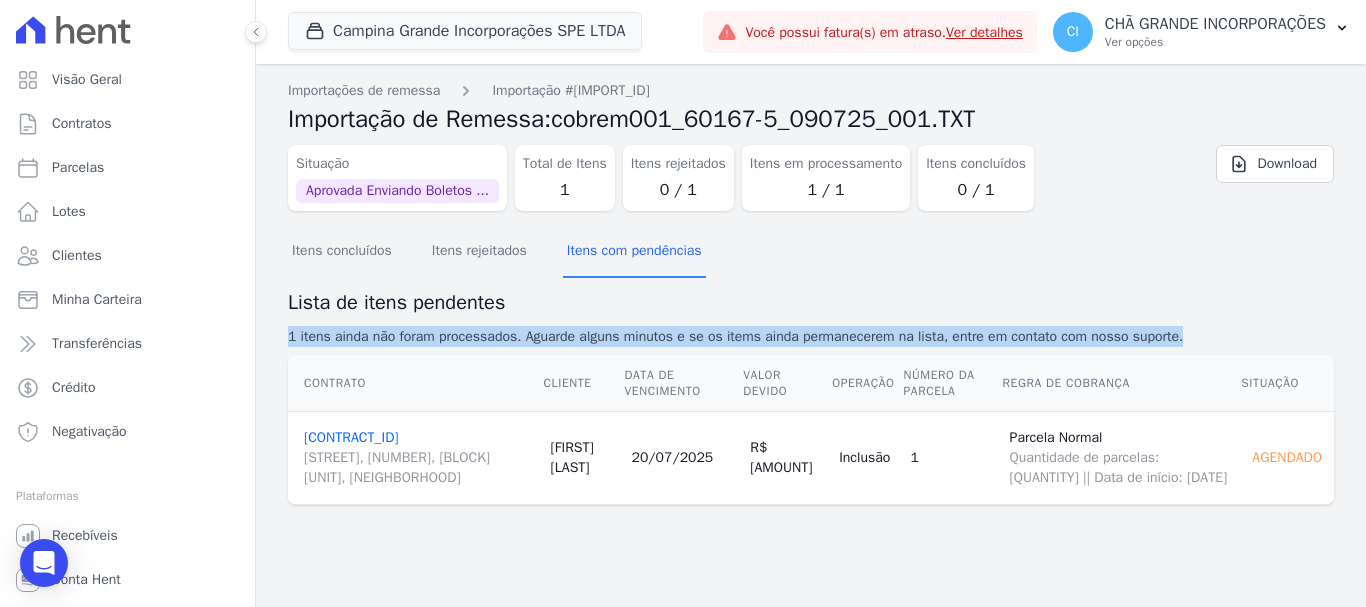 click on "1 itens ainda não foram processados. Aguarde alguns minutos e se os items ainda permanecerem na lista, entre em contato com nosso suporte." at bounding box center [811, 336] 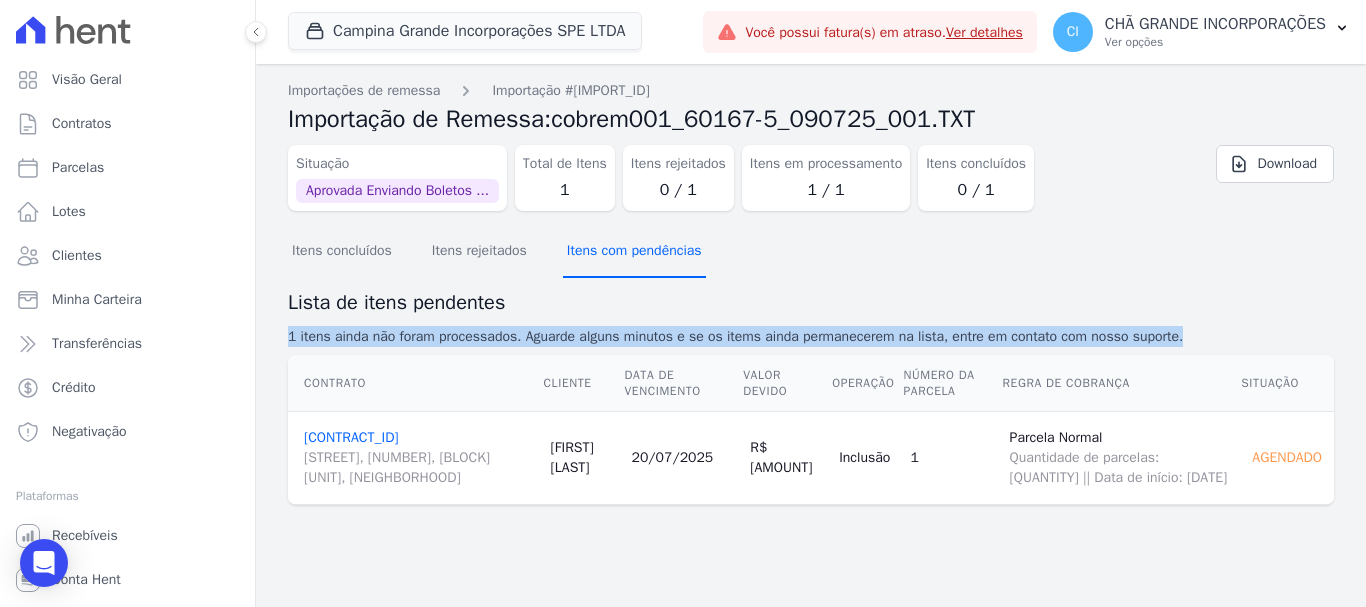 click on "Itens com pendências" at bounding box center (634, 252) 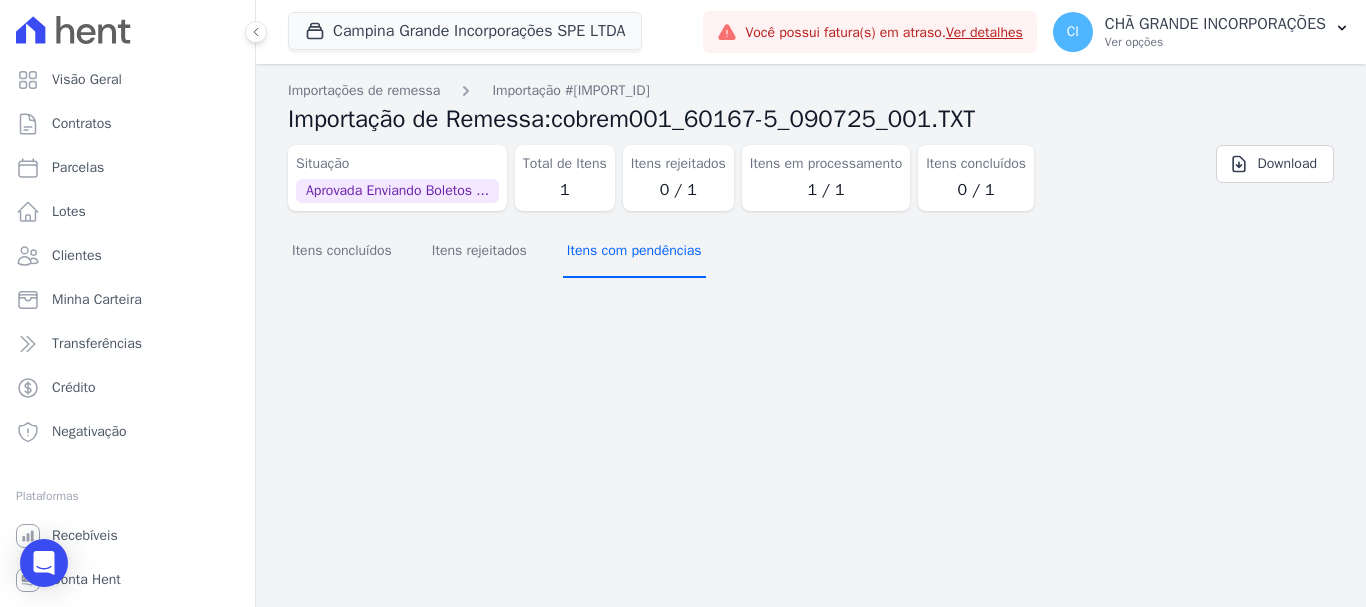 click on "Itens com pendências" at bounding box center [634, 252] 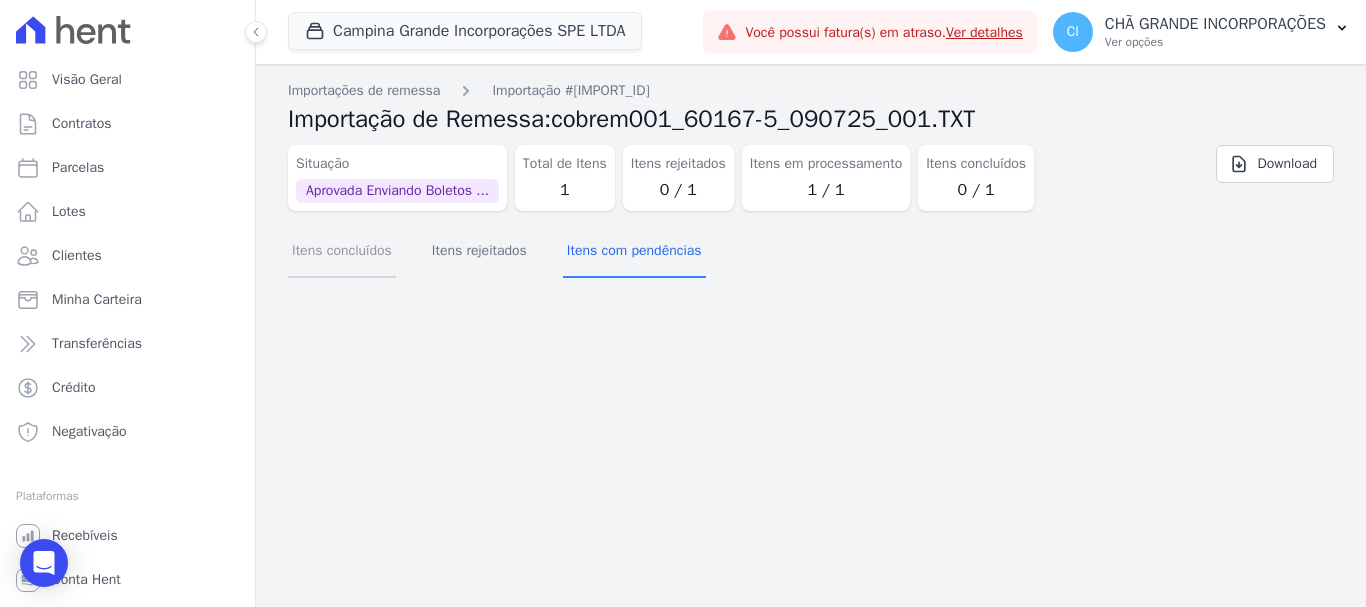 click on "Itens concluídos" at bounding box center (342, 252) 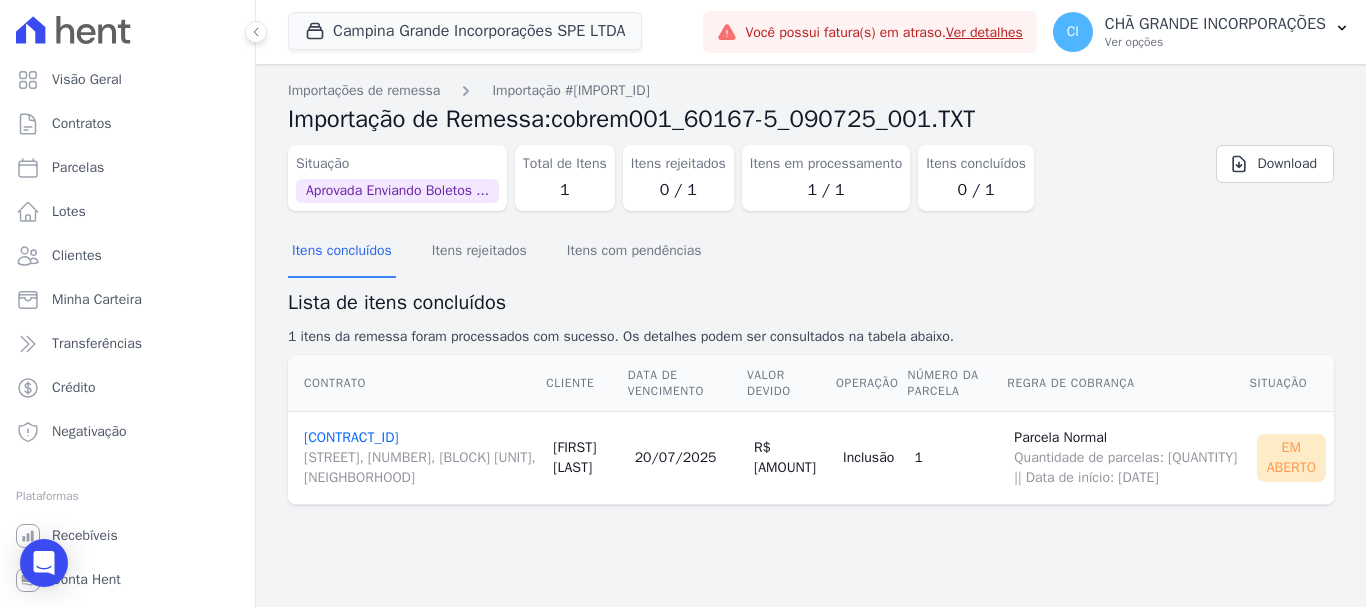 click on "[CONTRACT_ID]
[STREET], [NUMBER], [BLOCK] [UNIT], [NEIGHBORHOOD]" at bounding box center (420, 458) 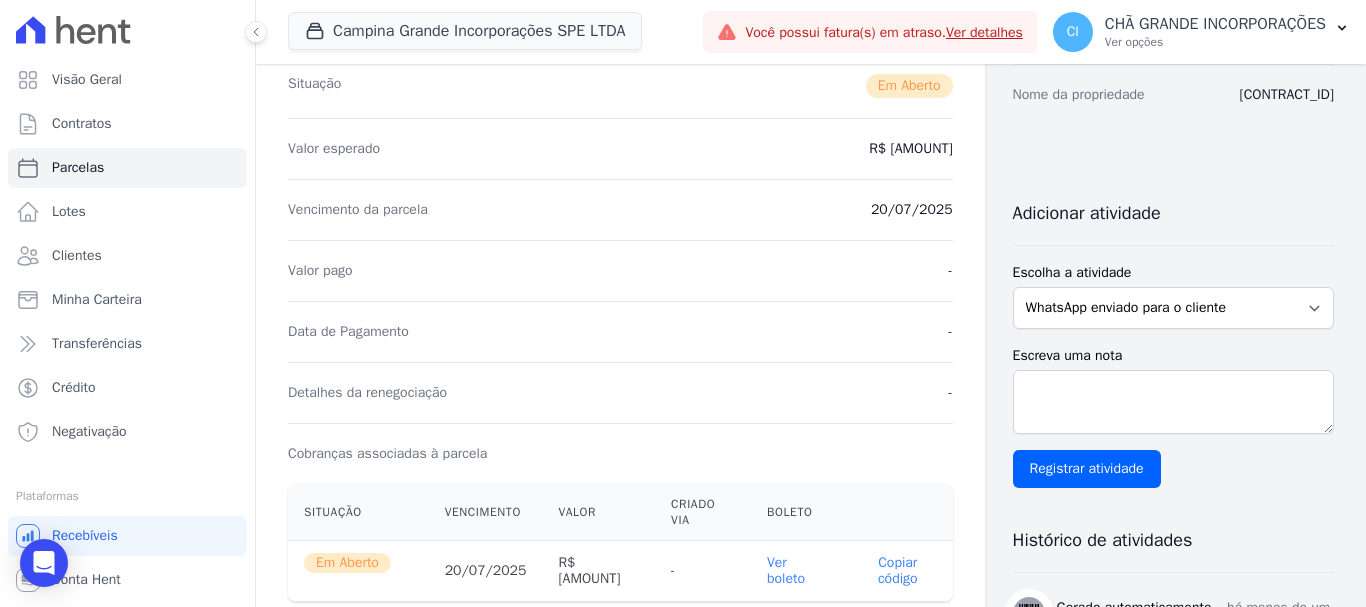 scroll, scrollTop: 500, scrollLeft: 0, axis: vertical 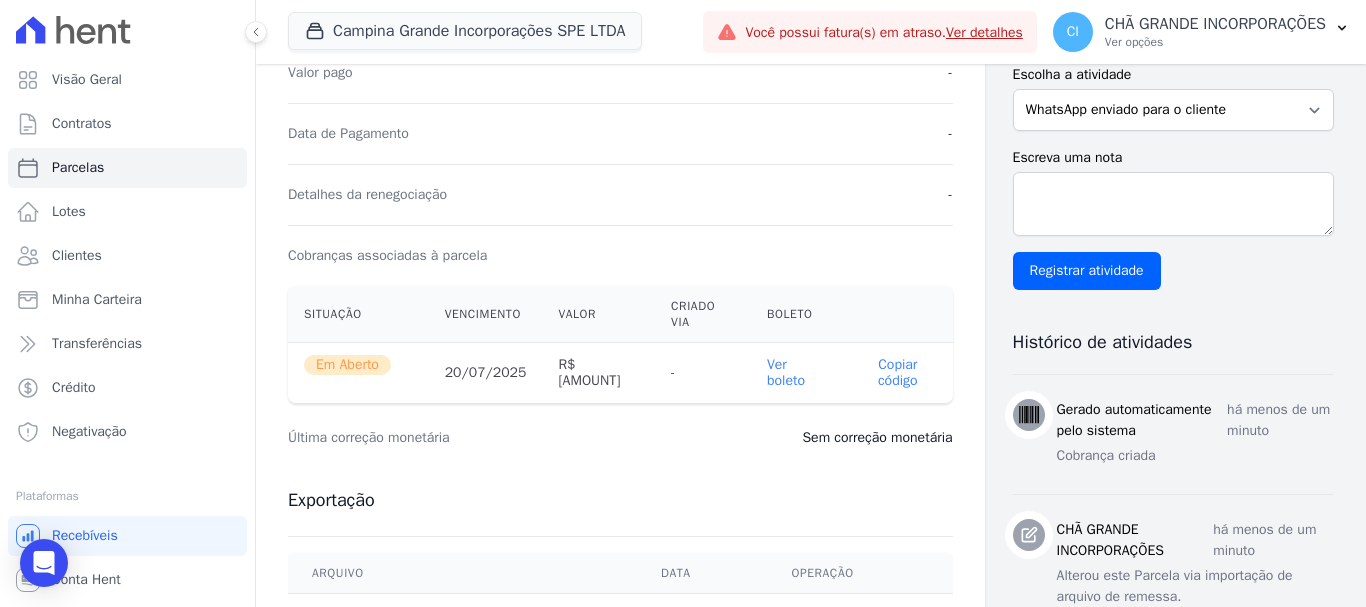 click on "Ver boleto" at bounding box center [786, 372] 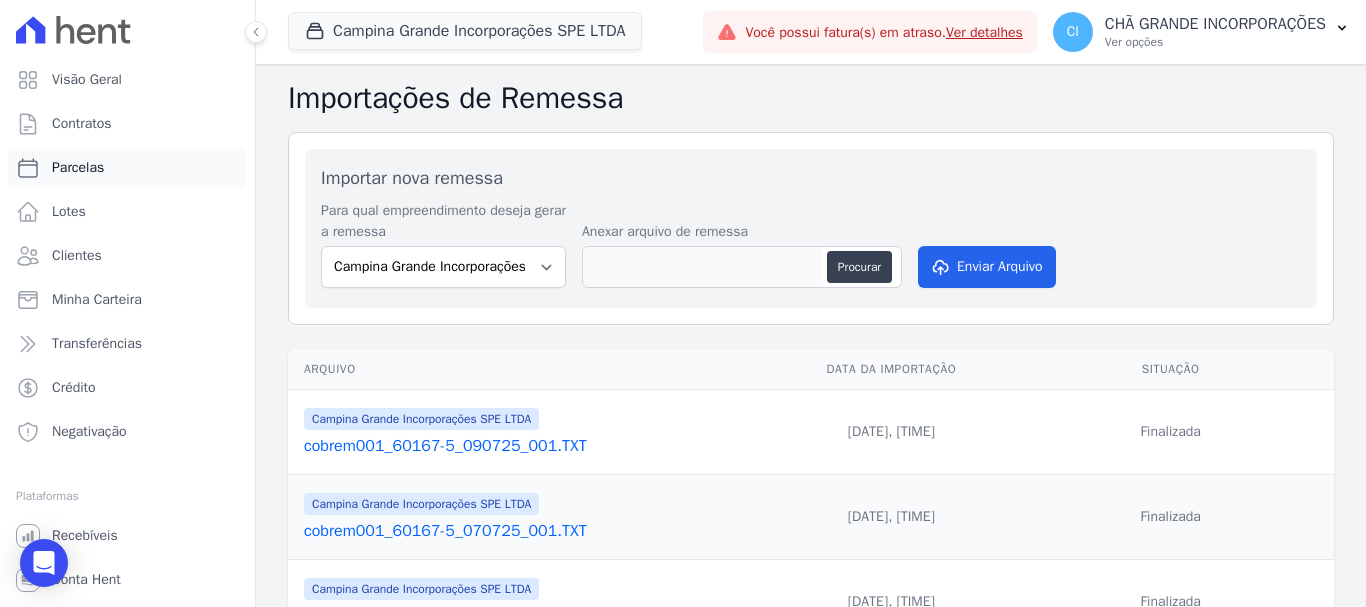 click on "Parcelas" at bounding box center [78, 168] 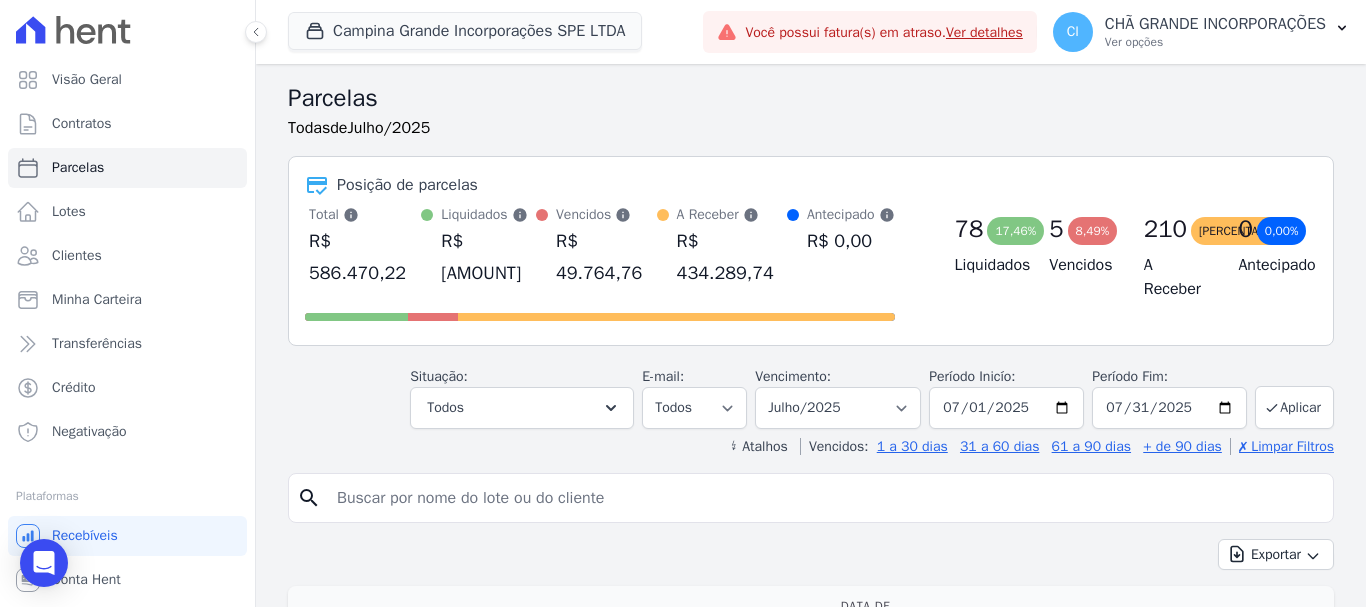 click at bounding box center (825, 498) 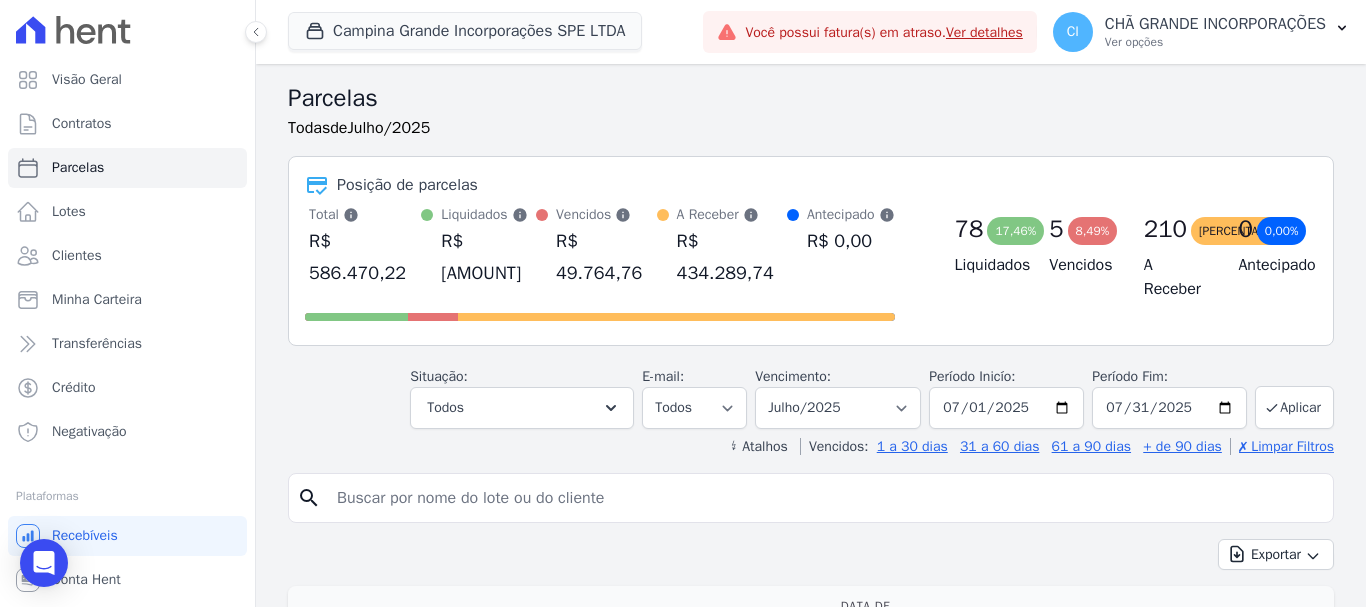 paste on "[FIRST] [LAST]" 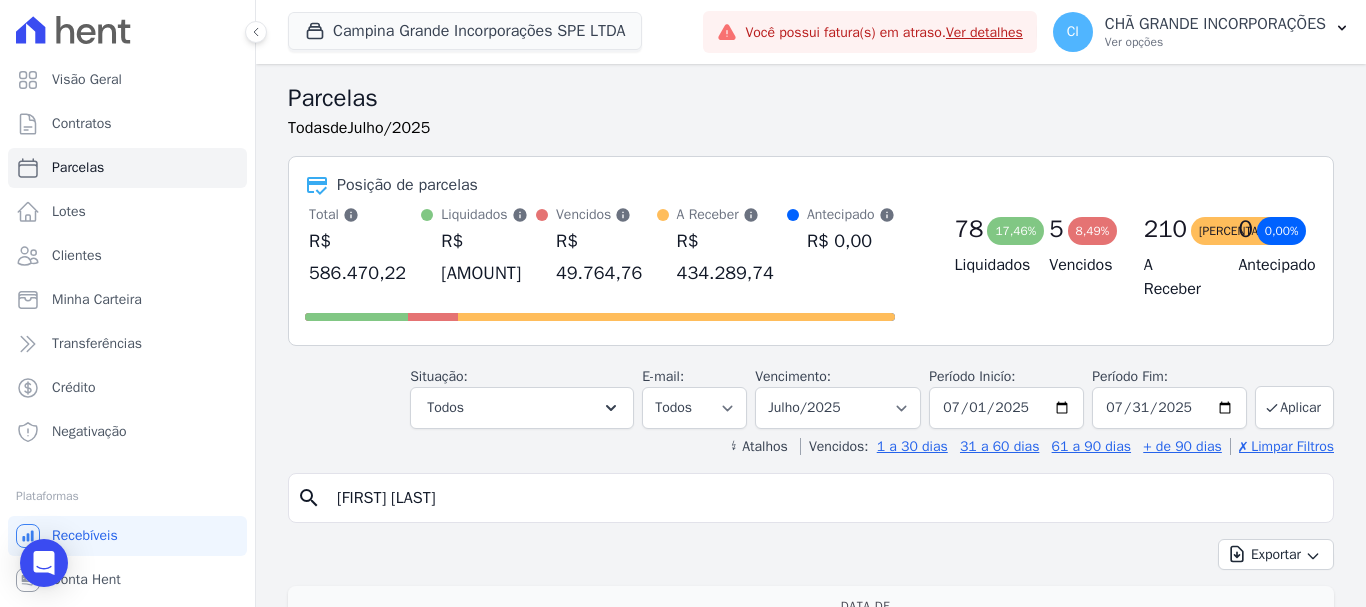 type on "[FIRST] [LAST]" 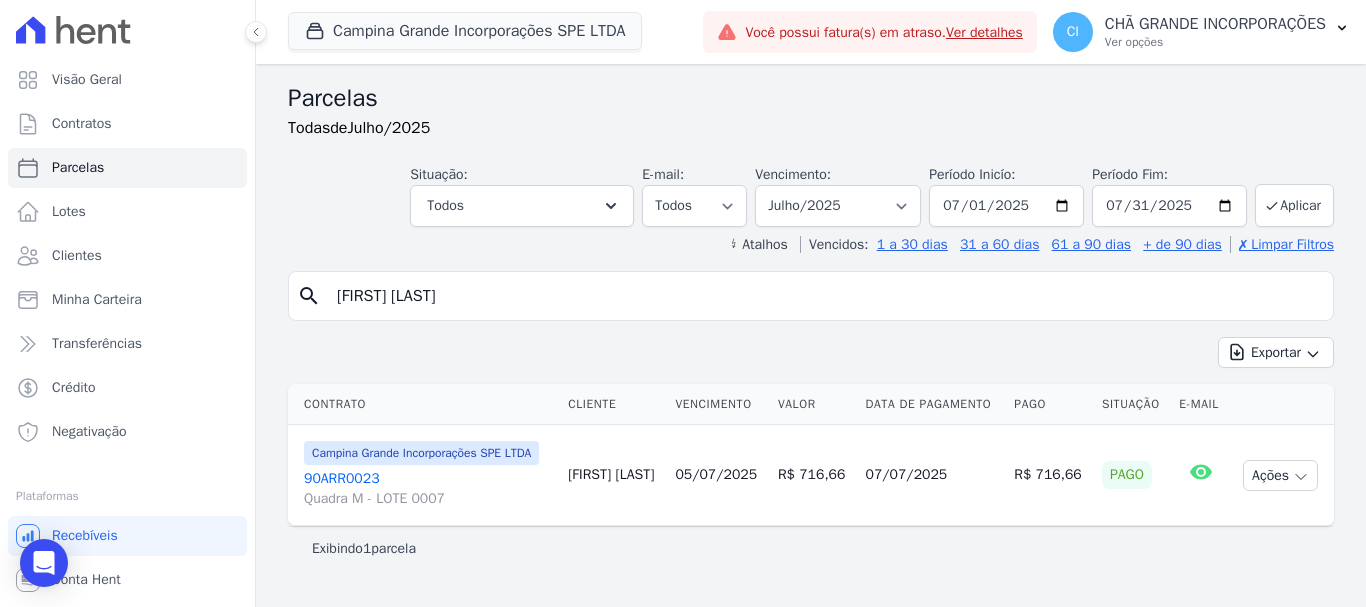 click on "[FIRST] [LAST]" at bounding box center [825, 296] 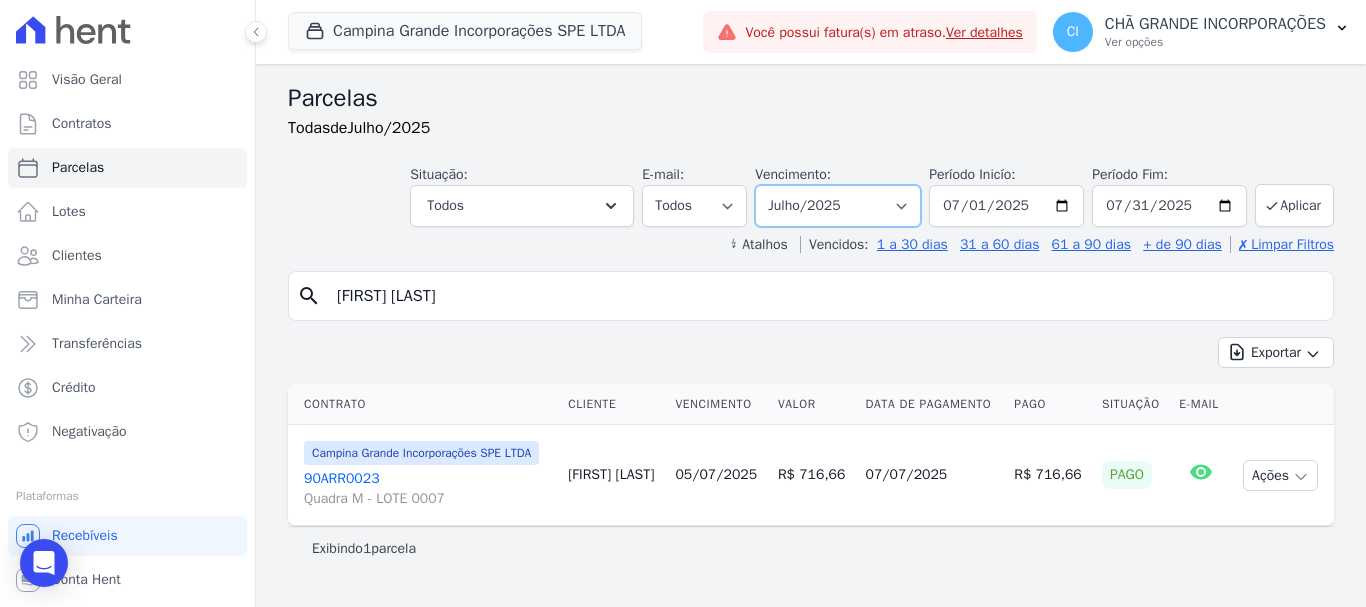 click on "Filtrar por período
────────
Todos os meses
Janeiro/2023
Fevereiro/2023
Março/2023
Abril/2023
Maio/2023
Junho/2023
Julho/2023
Agosto/2023
Setembro/2023
Outubro/2023
Novembro/2023
Dezembro/2023
Janeiro/2024
Fevereiro/2024
Março/2024
Abril/2024
Maio/2024
Junho/2024
Julho/2024
Agosto/2024
Setembro/2024
Outubro/2024
Novembro/2024
Dezembro/2024
Janeiro/2025
Fevereiro/2025
Março/2025
Abril/2025
Maio/2025
Junho/2025
Julho/2025
Agosto/2025
Setembro/2025
Outubro/2025
Novembro/2025
Dezembro/2025
Janeiro/2026
Fevereiro/2026
Março/2026
Abril/2026
Maio/2026
Junho/2026
Julho/2026
Agosto/2026
Setembro/2026
Outubro/2026
Novembro/2026
Dezembro/2026
Janeiro/2027
Fevereiro/2027
Março/2027
Abril/2027
Maio/2027
Junho/2027
Julho/2027
Agosto/2027
Setembro/2027
Outubro/2027
Novembro/2027
Dezembro/2027
Janeiro/2028
Fevereiro/2028
Março/2028
Abril/2028
Maio/2028" at bounding box center (838, 206) 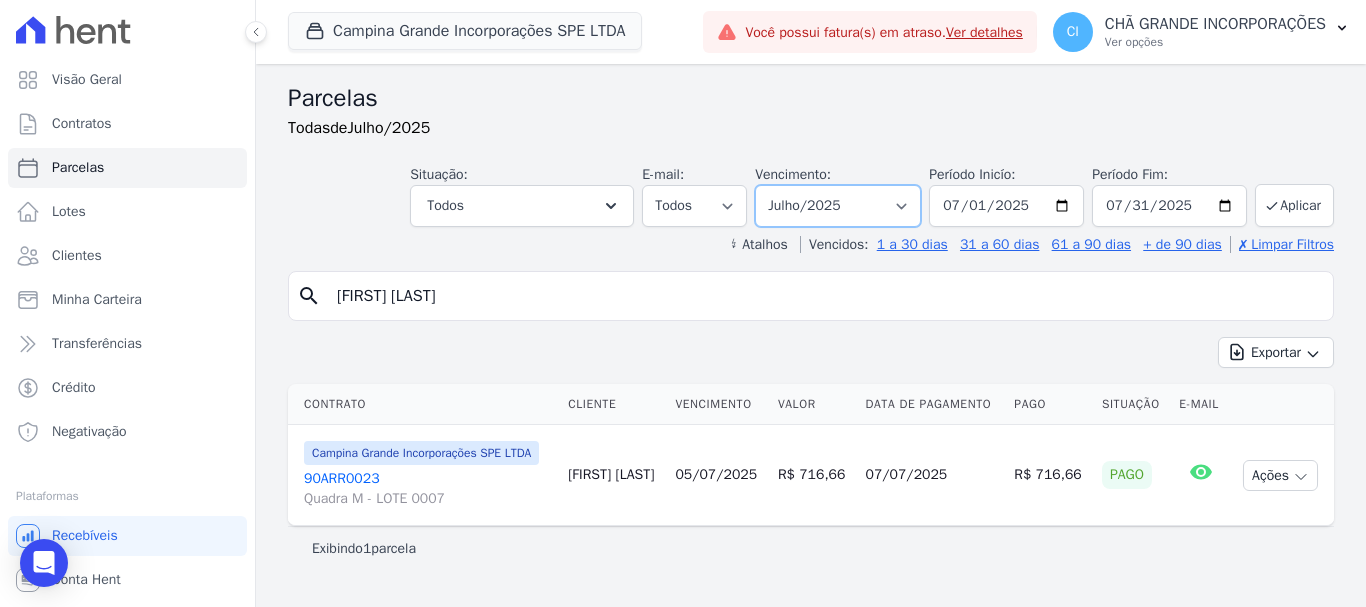 select on "06/2025" 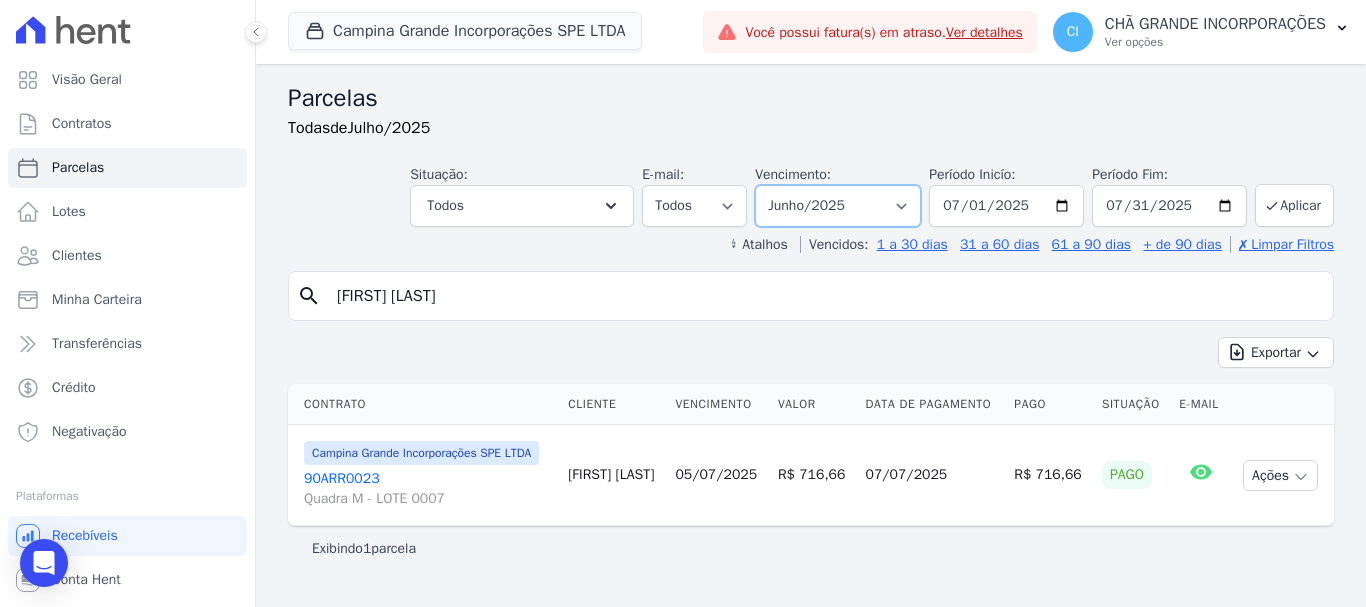 click on "Filtrar por período
────────
Todos os meses
Janeiro/2023
Fevereiro/2023
Março/2023
Abril/2023
Maio/2023
Junho/2023
Julho/2023
Agosto/2023
Setembro/2023
Outubro/2023
Novembro/2023
Dezembro/2023
Janeiro/2024
Fevereiro/2024
Março/2024
Abril/2024
Maio/2024
Junho/2024
Julho/2024
Agosto/2024
Setembro/2024
Outubro/2024
Novembro/2024
Dezembro/2024
Janeiro/2025
Fevereiro/2025
Março/2025
Abril/2025
Maio/2025
Junho/2025
Julho/2025
Agosto/2025
Setembro/2025
Outubro/2025
Novembro/2025
Dezembro/2025
Janeiro/2026
Fevereiro/2026
Março/2026
Abril/2026
Maio/2026
Junho/2026
Julho/2026
Agosto/2026
Setembro/2026
Outubro/2026
Novembro/2026
Dezembro/2026
Janeiro/2027
Fevereiro/2027
Março/2027
Abril/2027
Maio/2027
Junho/2027
Julho/2027
Agosto/2027
Setembro/2027
Outubro/2027
Novembro/2027
Dezembro/2027
Janeiro/2028
Fevereiro/2028
Março/2028
Abril/2028
Maio/2028" at bounding box center [838, 206] 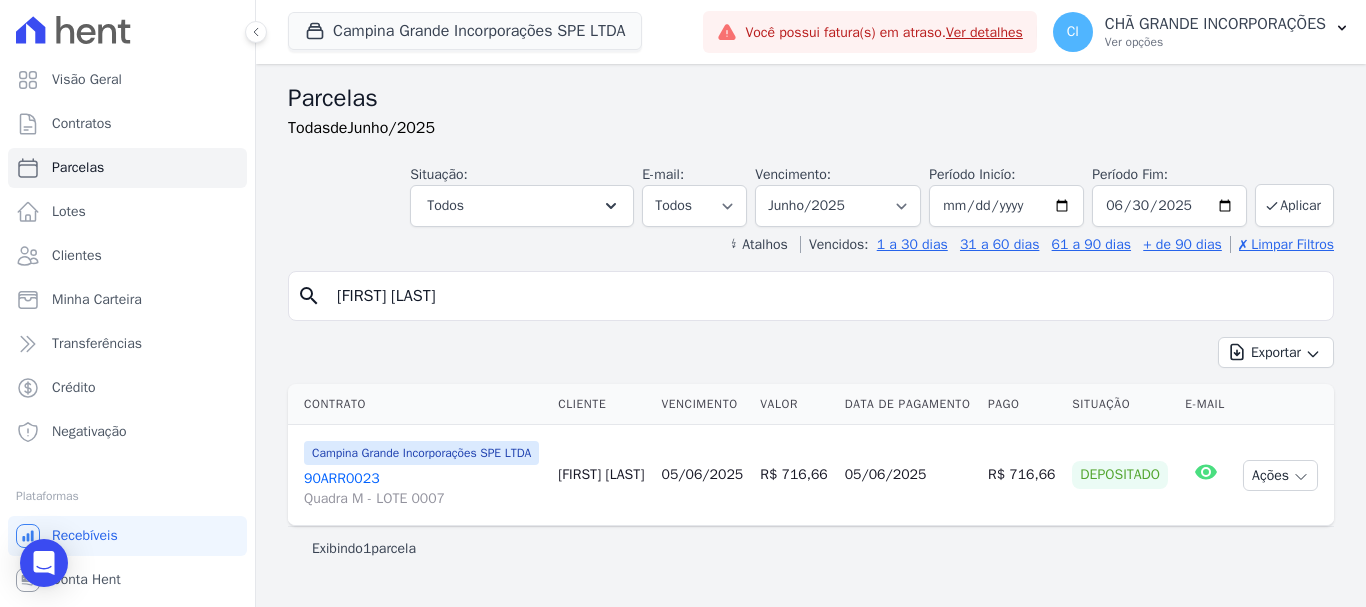 scroll, scrollTop: 0, scrollLeft: 0, axis: both 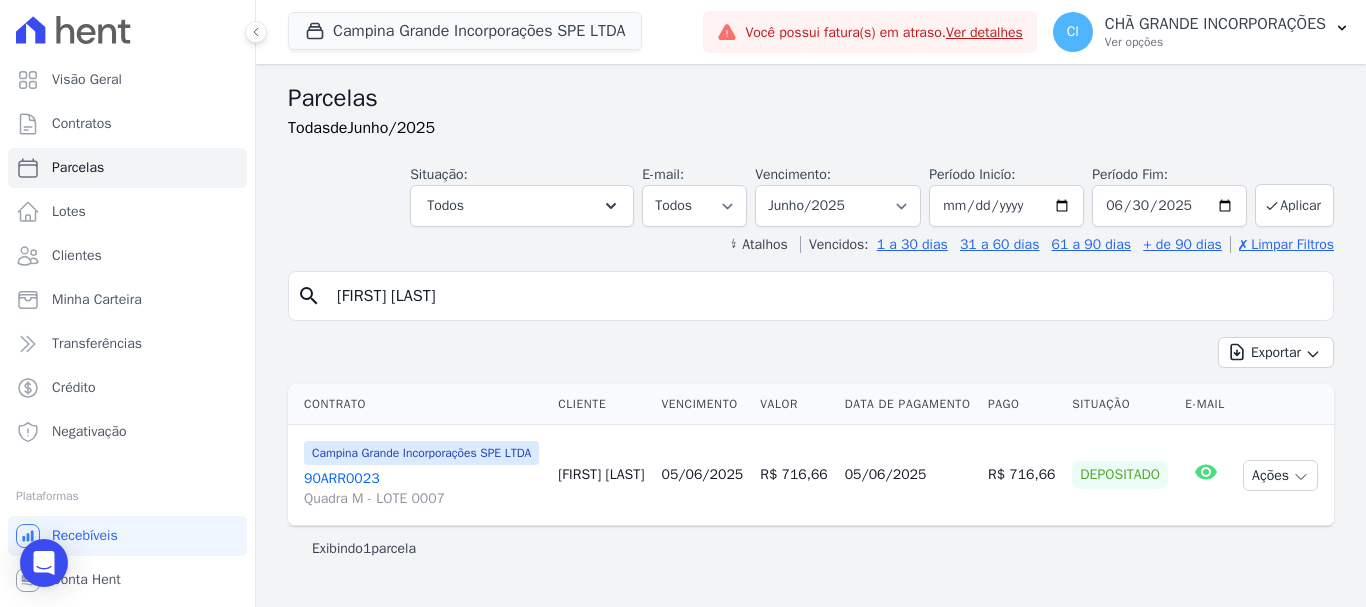click on "[FIRST] [LAST]" at bounding box center (825, 296) 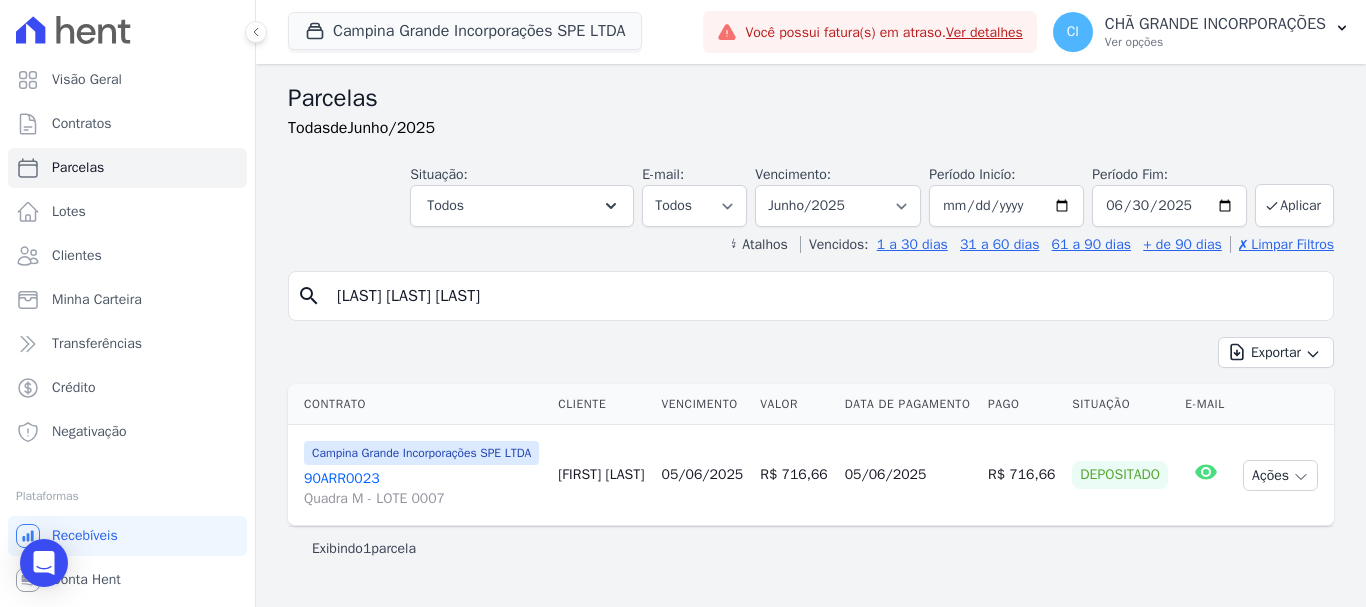 type on "WALDIR SOARES VIEIRA" 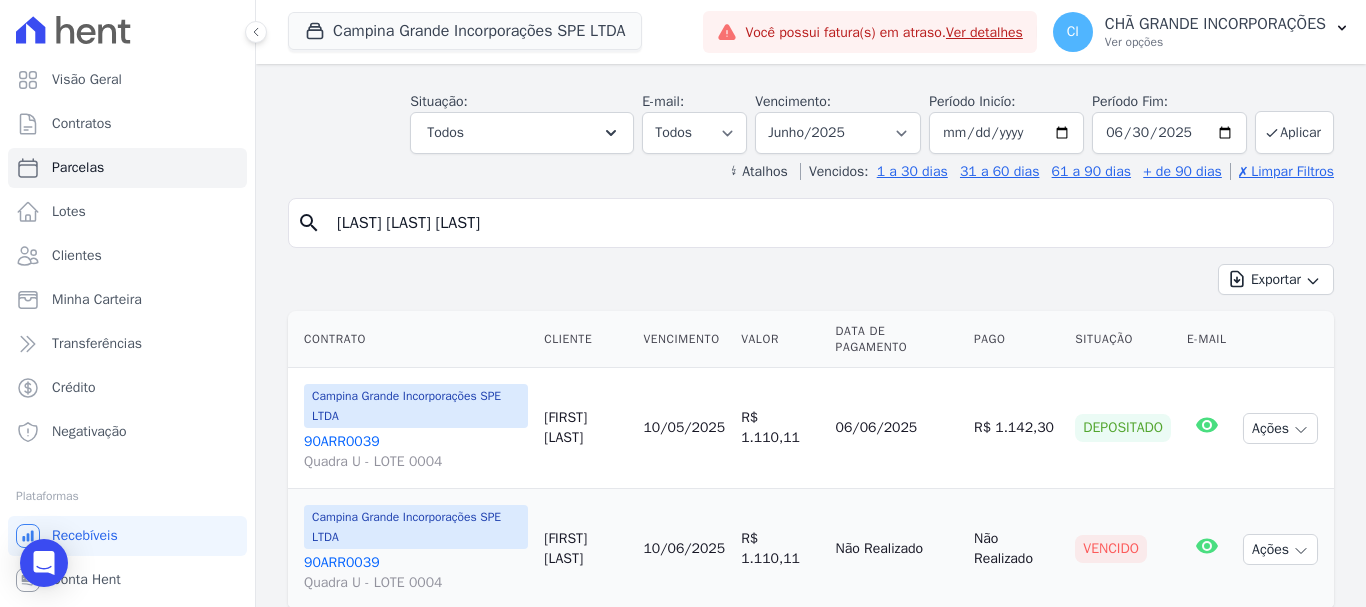 scroll, scrollTop: 137, scrollLeft: 0, axis: vertical 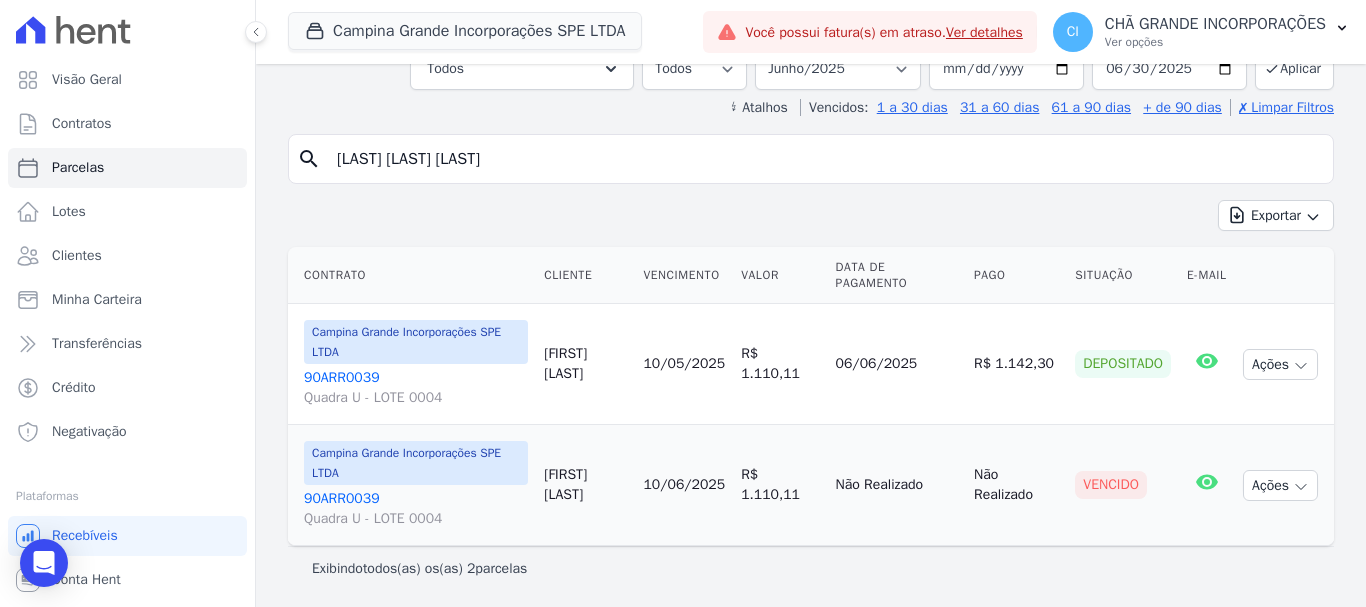 click on "WALDIR SOARES VIEIRA" at bounding box center [825, 159] 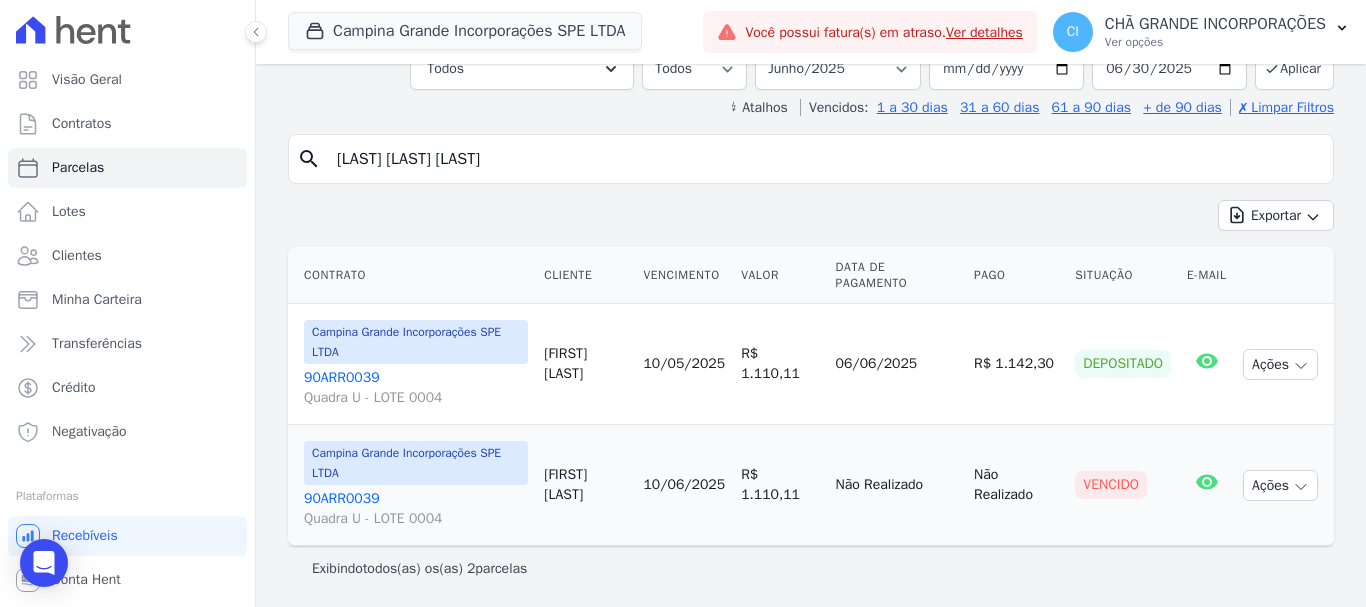 paste on "LUANA LAISY MARTINS CALDAS ROCH" 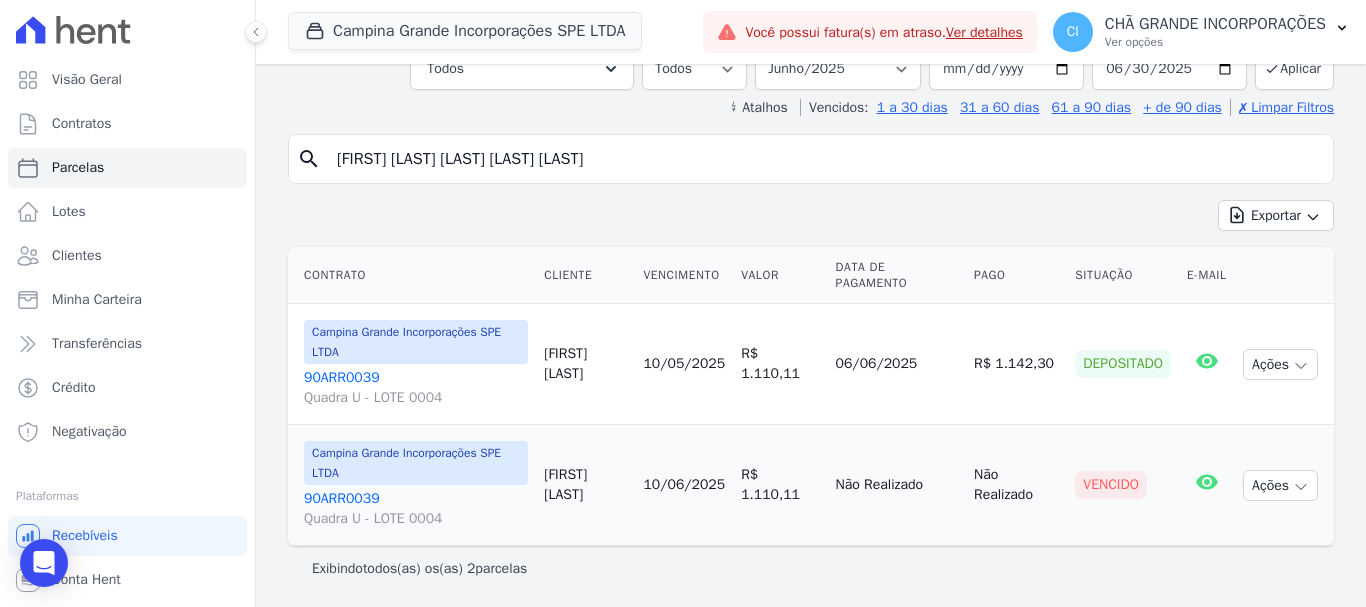 type on "LUANA LAISY MARTINS CALDAS ROCHA" 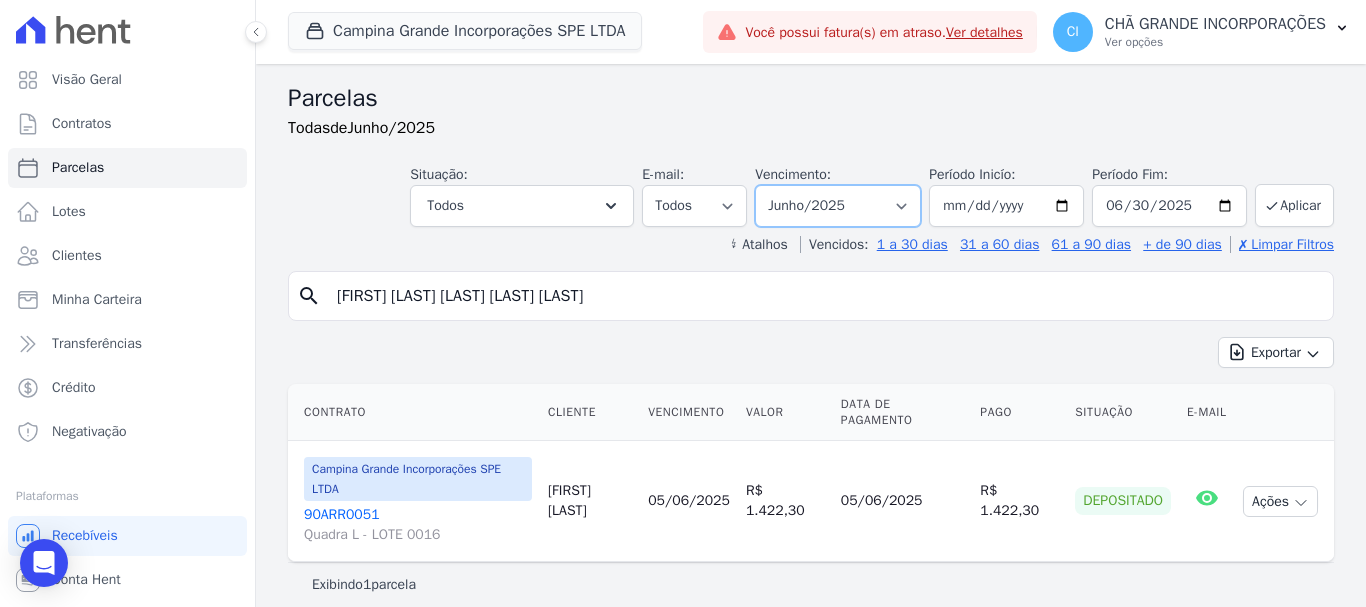click on "Filtrar por período
────────
Todos os meses
Janeiro/2023
Fevereiro/2023
Março/2023
Abril/2023
Maio/2023
Junho/2023
Julho/2023
Agosto/2023
Setembro/2023
Outubro/2023
Novembro/2023
Dezembro/2023
Janeiro/2024
Fevereiro/2024
Março/2024
Abril/2024
Maio/2024
Junho/2024
Julho/2024
Agosto/2024
Setembro/2024
Outubro/2024
Novembro/2024
Dezembro/2024
Janeiro/2025
Fevereiro/2025
Março/2025
Abril/2025
Maio/2025
Junho/2025
Julho/2025
Agosto/2025
Setembro/2025
Outubro/2025
Novembro/2025
Dezembro/2025
Janeiro/2026
Fevereiro/2026
Março/2026
Abril/2026
Maio/2026
Junho/2026
Julho/2026
Agosto/2026
Setembro/2026
Outubro/2026
Novembro/2026
Dezembro/2026
Janeiro/2027
Fevereiro/2027
Março/2027
Abril/2027
Maio/2027
Junho/2027
Julho/2027
Agosto/2027
Setembro/2027
Outubro/2027
Novembro/2027
Dezembro/2027
Janeiro/2028
Fevereiro/2028
Março/2028
Abril/2028
Maio/2028" at bounding box center (838, 206) 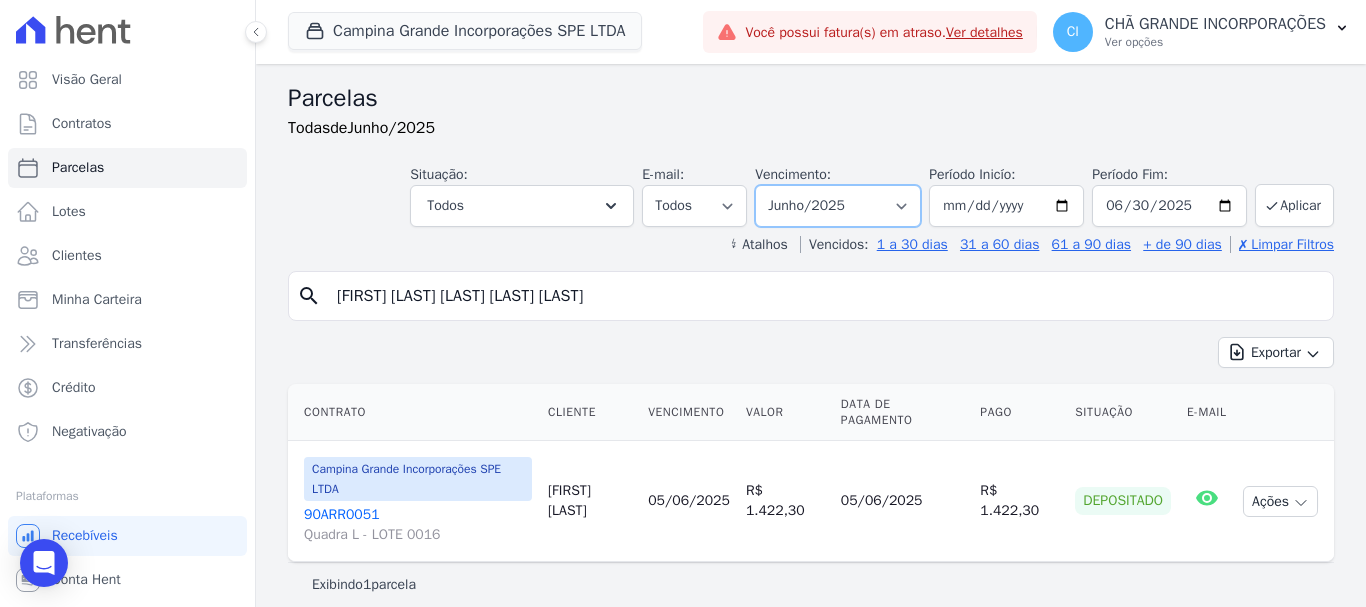 select on "07/2025" 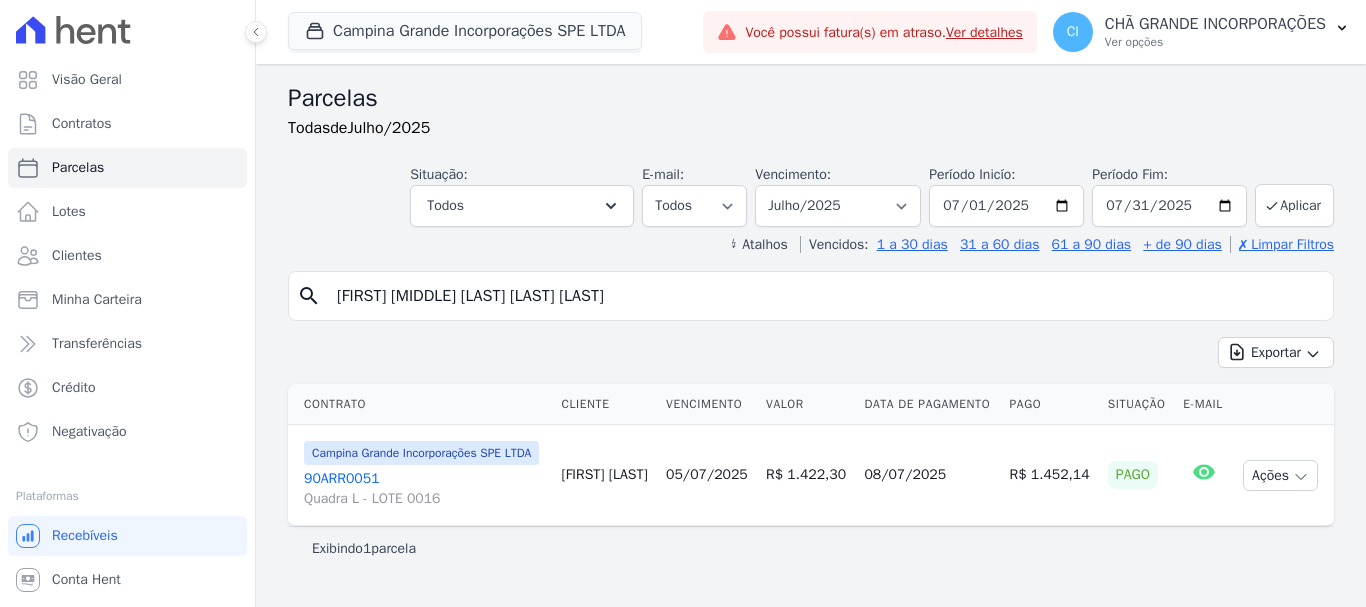 scroll, scrollTop: 0, scrollLeft: 0, axis: both 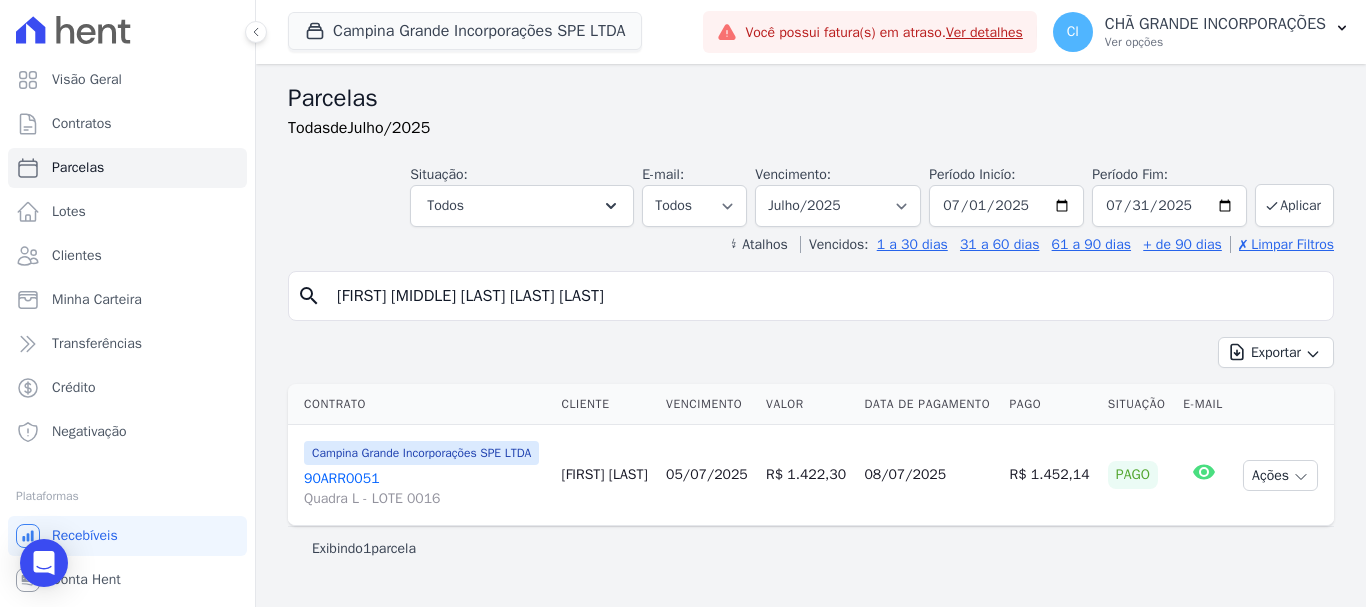 click on "[FIRST] [MIDDLE] [LAST] [LAST] [LAST]" at bounding box center (825, 296) 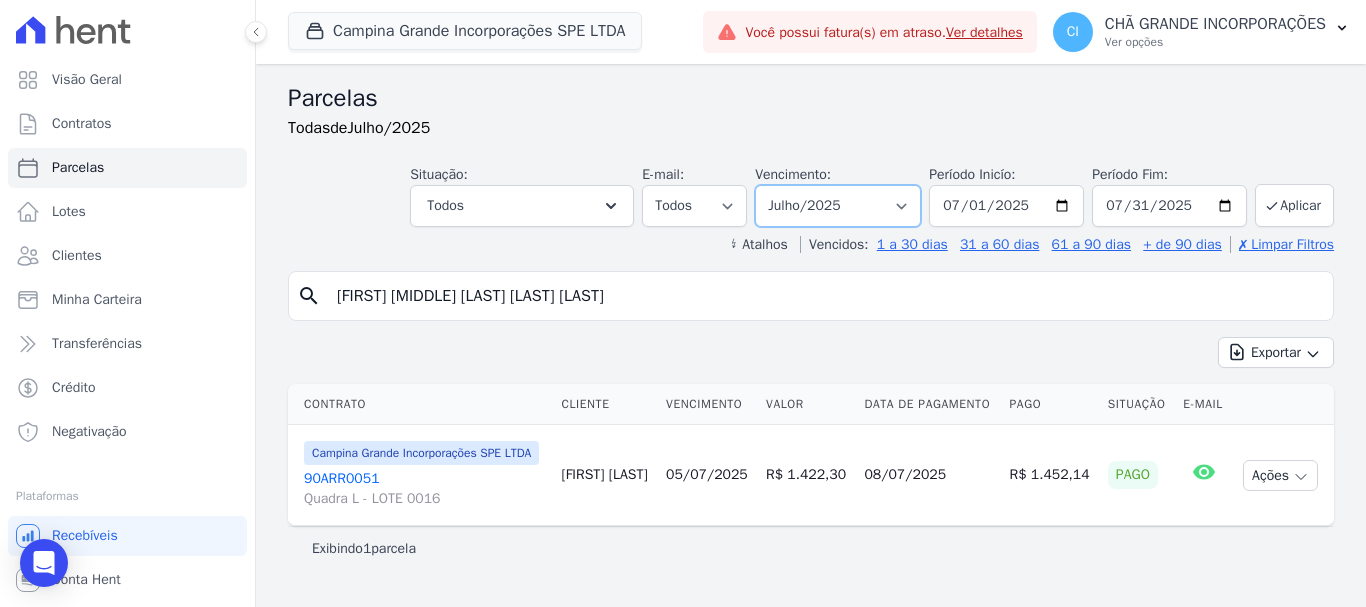 click on "Filtrar por período
────────
Todos os meses
Janeiro/2023
Fevereiro/2023
Março/2023
Abril/2023
Maio/2023
Junho/2023
Julho/2023
Agosto/2023
Setembro/2023
Outubro/2023
Novembro/2023
Dezembro/2023
Janeiro/2024
Fevereiro/2024
Março/2024
Abril/2024
Maio/2024
Junho/2024
Julho/2024
Agosto/2024
Setembro/2024
Outubro/2024
Novembro/2024
Dezembro/2024
Janeiro/2025
Fevereiro/2025
Março/2025
Abril/2025
Maio/2025
Junho/2025
Julho/2025
Agosto/2025
Setembro/2025
Outubro/2025
Novembro/2025
Dezembro/2025
Janeiro/2026
Fevereiro/2026
Março/2026
Abril/2026
Maio/2026
Junho/2026
Julho/2026
Agosto/2026
Setembro/2026
Outubro/2026
Novembro/2026
Dezembro/2026
Janeiro/2027
Fevereiro/2027
Março/2027
Abril/2027
Maio/2027
Junho/2027
Julho/2027
Agosto/2027
Setembro/2027
Outubro/2027
Novembro/2027
Dezembro/2027
Janeiro/2028
Fevereiro/2028
Março/2028
Abril/2028
Maio/2028" at bounding box center [838, 206] 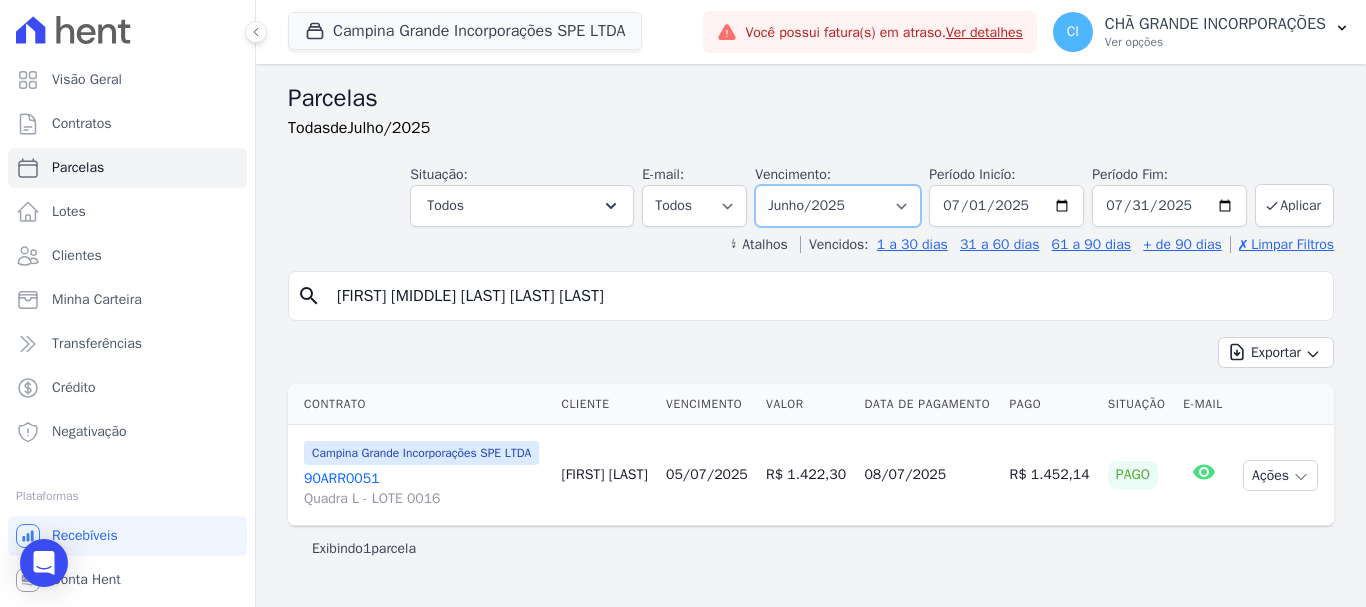 click on "Filtrar por período
────────
Todos os meses
Janeiro/2023
Fevereiro/2023
Março/2023
Abril/2023
Maio/2023
Junho/2023
Julho/2023
Agosto/2023
Setembro/2023
Outubro/2023
Novembro/2023
Dezembro/2023
Janeiro/2024
Fevereiro/2024
Março/2024
Abril/2024
Maio/2024
Junho/2024
Julho/2024
Agosto/2024
Setembro/2024
Outubro/2024
Novembro/2024
Dezembro/2024
Janeiro/2025
Fevereiro/2025
Março/2025
Abril/2025
Maio/2025
Junho/2025
Julho/2025
Agosto/2025
Setembro/2025
Outubro/2025
Novembro/2025
Dezembro/2025
Janeiro/2026
Fevereiro/2026
Março/2026
Abril/2026
Maio/2026
Junho/2026
Julho/2026
Agosto/2026
Setembro/2026
Outubro/2026
Novembro/2026
Dezembro/2026
Janeiro/2027
Fevereiro/2027
Março/2027
Abril/2027
Maio/2027
Junho/2027
Julho/2027
Agosto/2027
Setembro/2027
Outubro/2027
Novembro/2027
Dezembro/2027
Janeiro/2028
Fevereiro/2028
Março/2028
Abril/2028
Maio/2028" at bounding box center [838, 206] 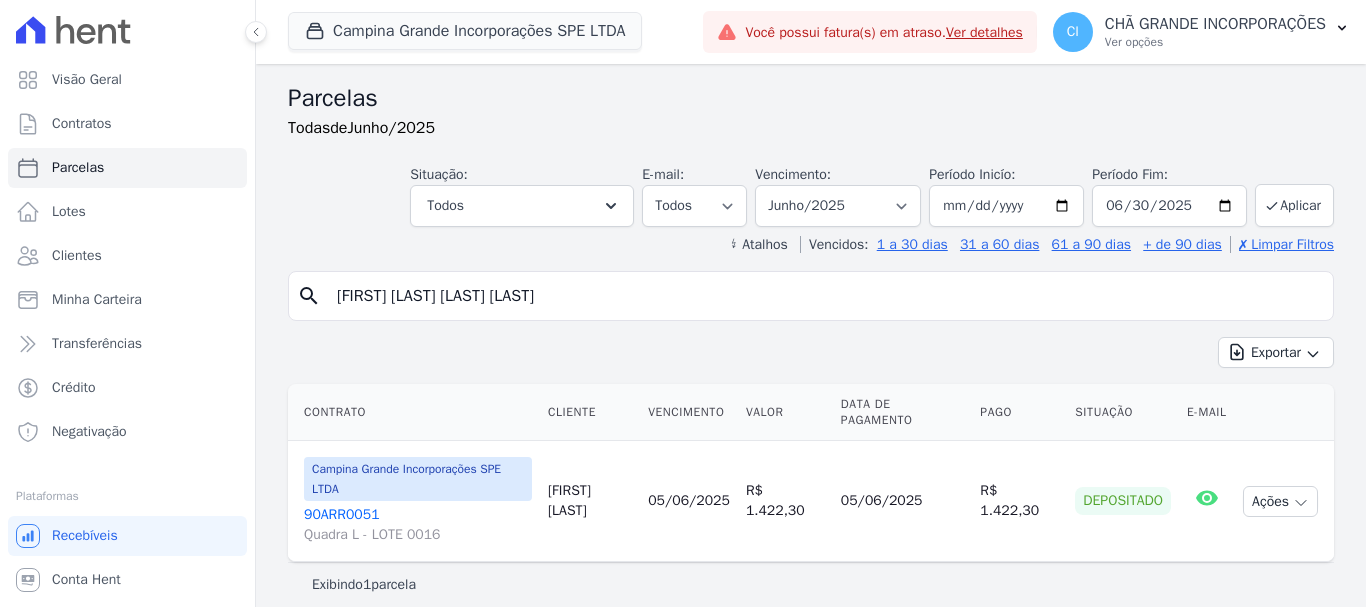 scroll, scrollTop: 0, scrollLeft: 0, axis: both 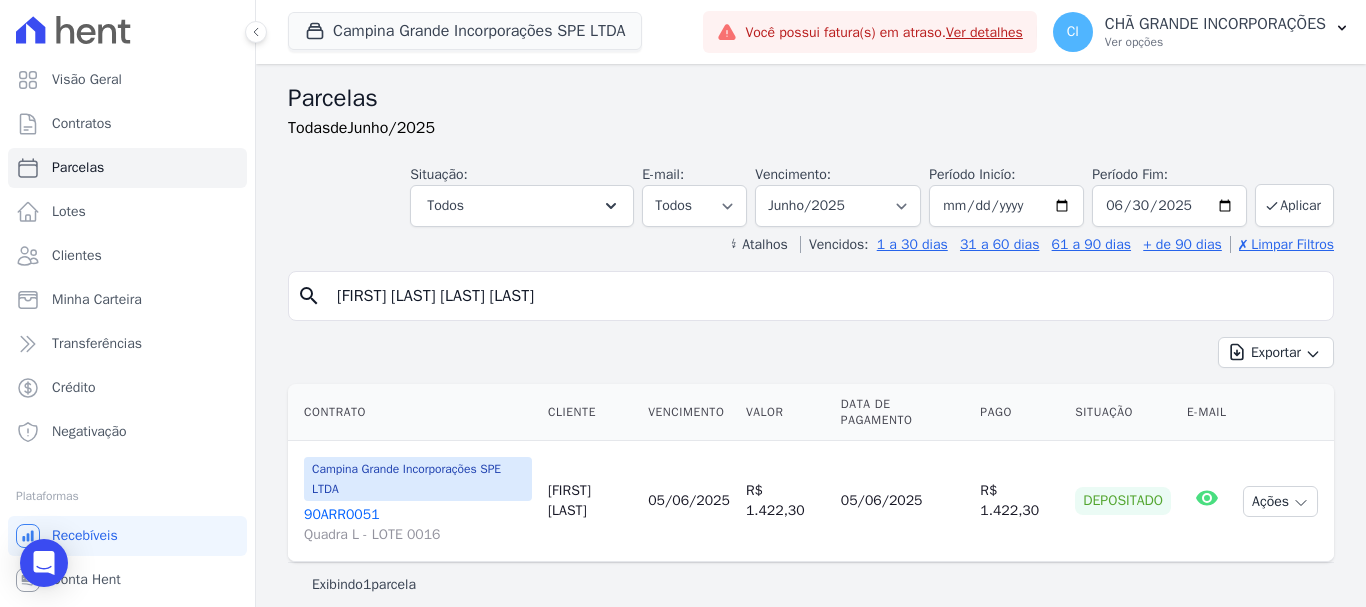 click on "[FIRST] [LAST] [LAST] [LAST]" at bounding box center [825, 296] 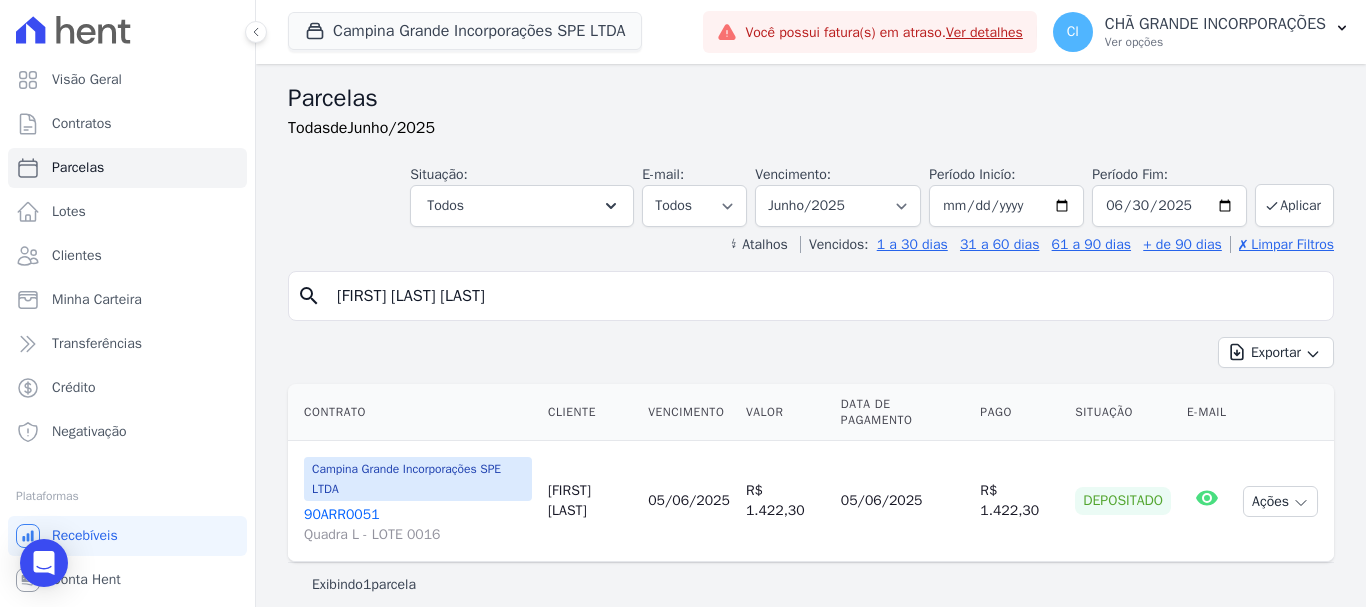 type on "[FIRST] [LAST] [LAST]" 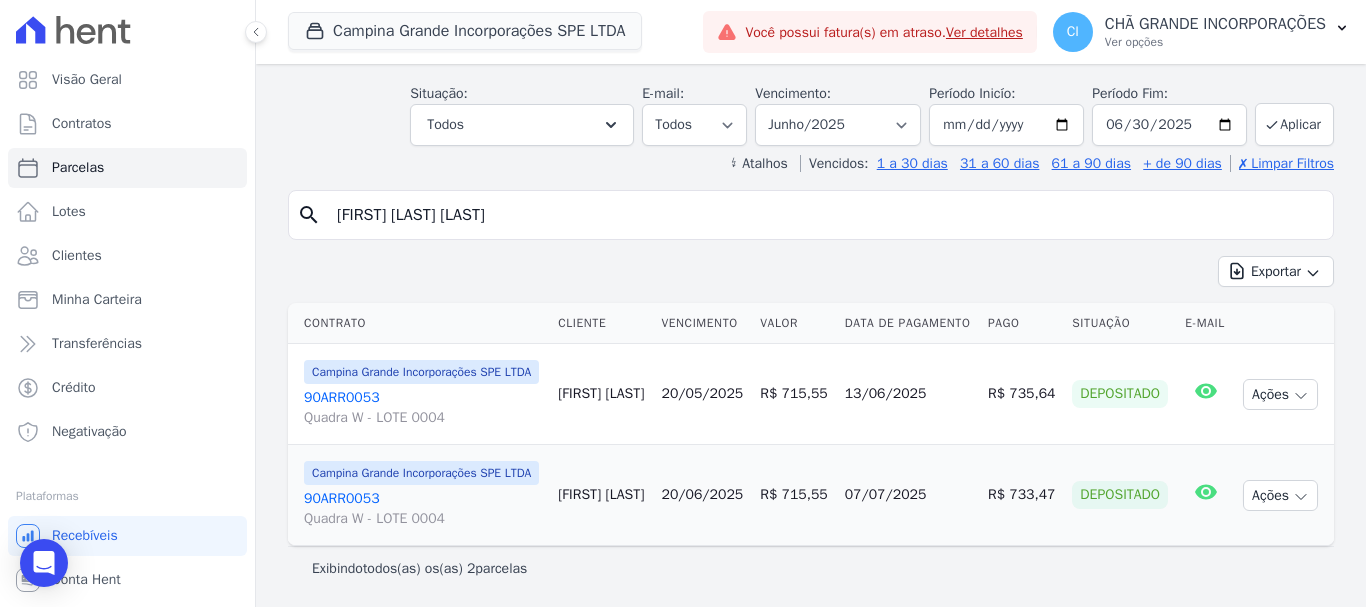 scroll, scrollTop: 137, scrollLeft: 0, axis: vertical 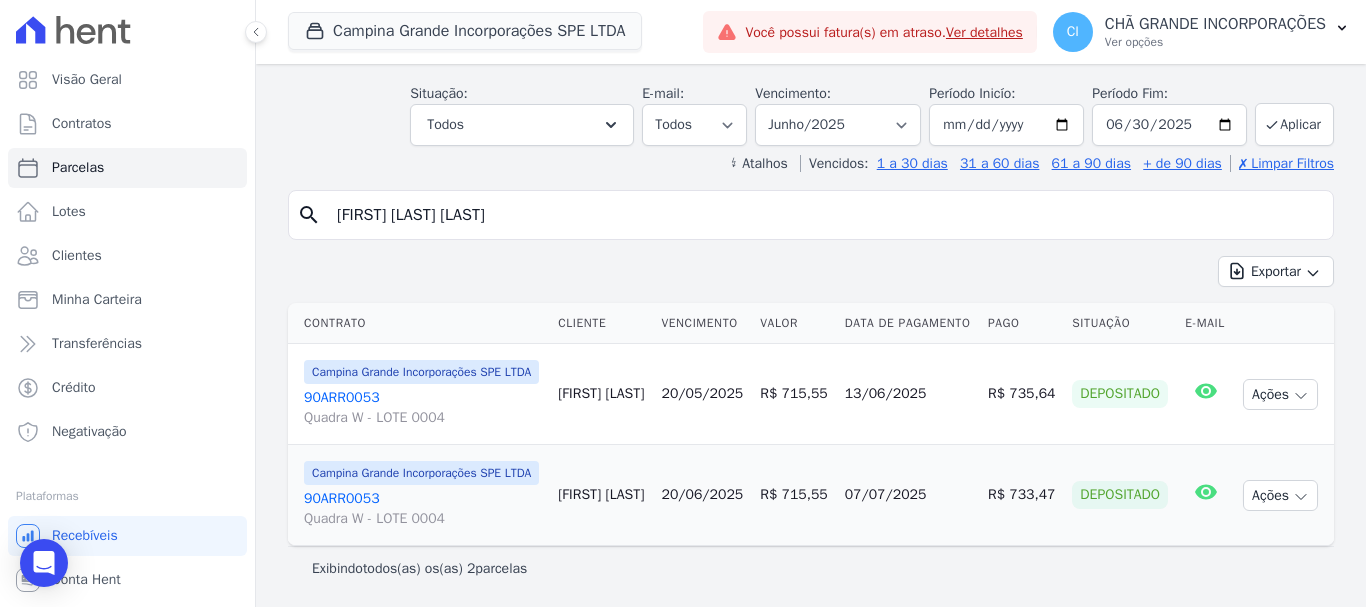 click on "[FIRST] [LAST] [LAST]" at bounding box center [825, 215] 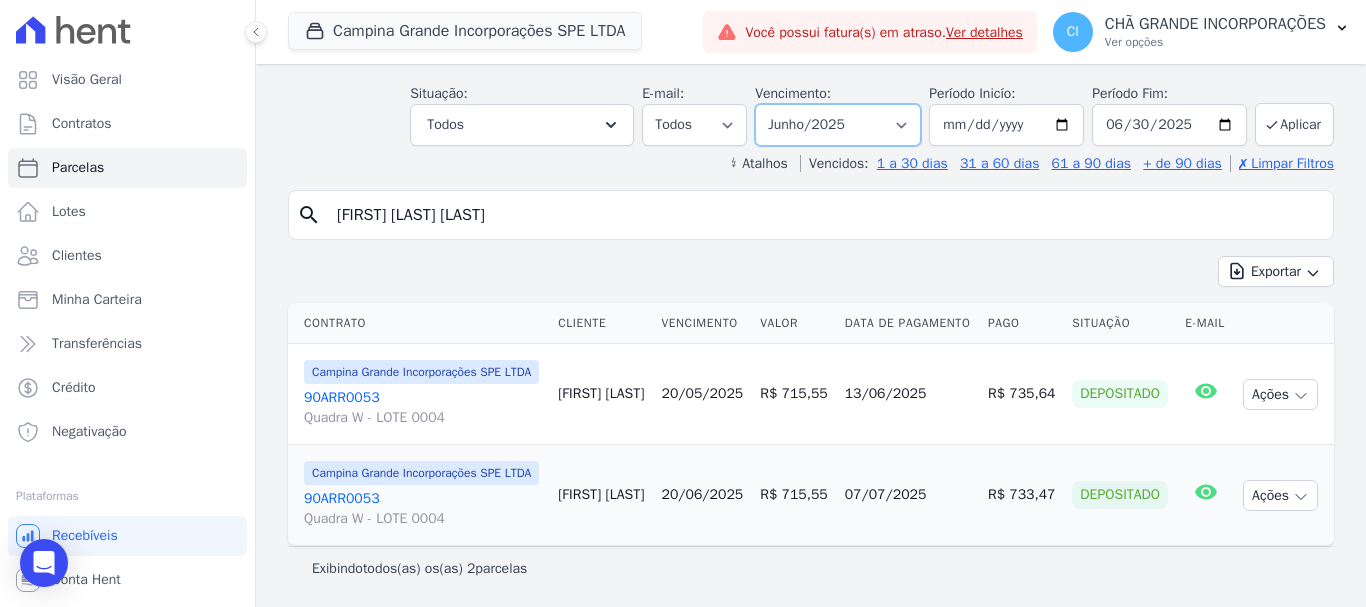 click on "Filtrar por período
────────
Todos os meses
Janeiro/[YYYY]
Fevereiro/[YYYY]
Março/[YYYY]
Abril/[YYYY]
Maio/[YYYY]
Junho/[YYYY]
Julho/[YYYY]
Agosto/[YYYY]
Setembro/[YYYY]
Outubro/[YYYY]
Novembro/[YYYY]
Dezembro/[YYYY]
Janeiro/[YYYY]
Fevereiro/[YYYY]
Março/[YYYY]
Abril/[YYYY]
Maio/[YYYY]
Junho/[YYYY]
Julho/[YYYY]
Agosto/[YYYY]
Setembro/[YYYY]
Outubro/[YYYY]
Novembro/[YYYY]
Dezembro/[YYYY]
Janeiro/[YYYY]
Fevereiro/[YYYY]
Março/[YYYY]
Abril/[YYYY]
Maio/[YYYY]
Junho/[YYYY]
Julho/[YYYY]
Agosto/[YYYY]
Setembro/[YYYY]
Outubro/[YYYY]
Novembro/[YYYY]
Dezembro/[YYYY]
Janeiro/[YYYY]
Fevereiro/[YYYY]
Março/[YYYY]
Abril/[YYYY]
Maio/[YYYY]
Junho/[YYYY]
Julho/[YYYY]
Agosto/[YYYY]
Setembro/[YYYY]
Outubro/[YYYY]
Novembro/[YYYY]
Dezembro/[YYYY]
Janeiro/[YYYY]
Fevereiro/[YYYY]
Março/[YYYY]
Abril/[YYYY]
Maio/[YYYY]" at bounding box center (838, 125) 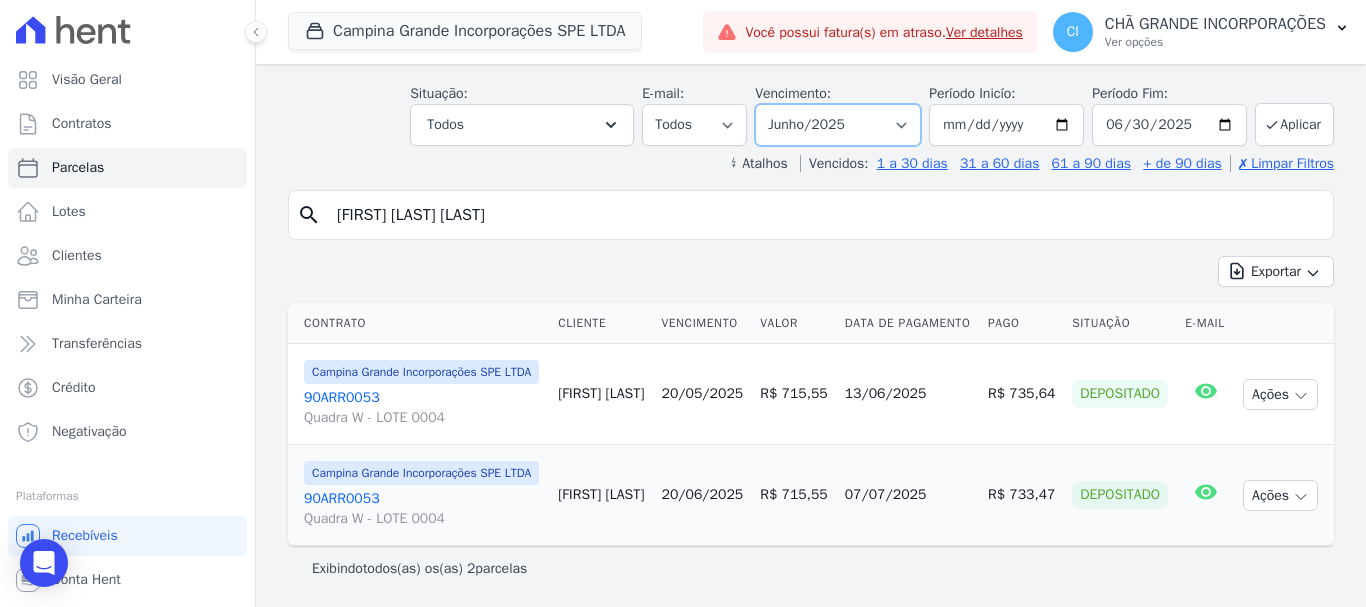 select on "[MM]/[YYYY]" 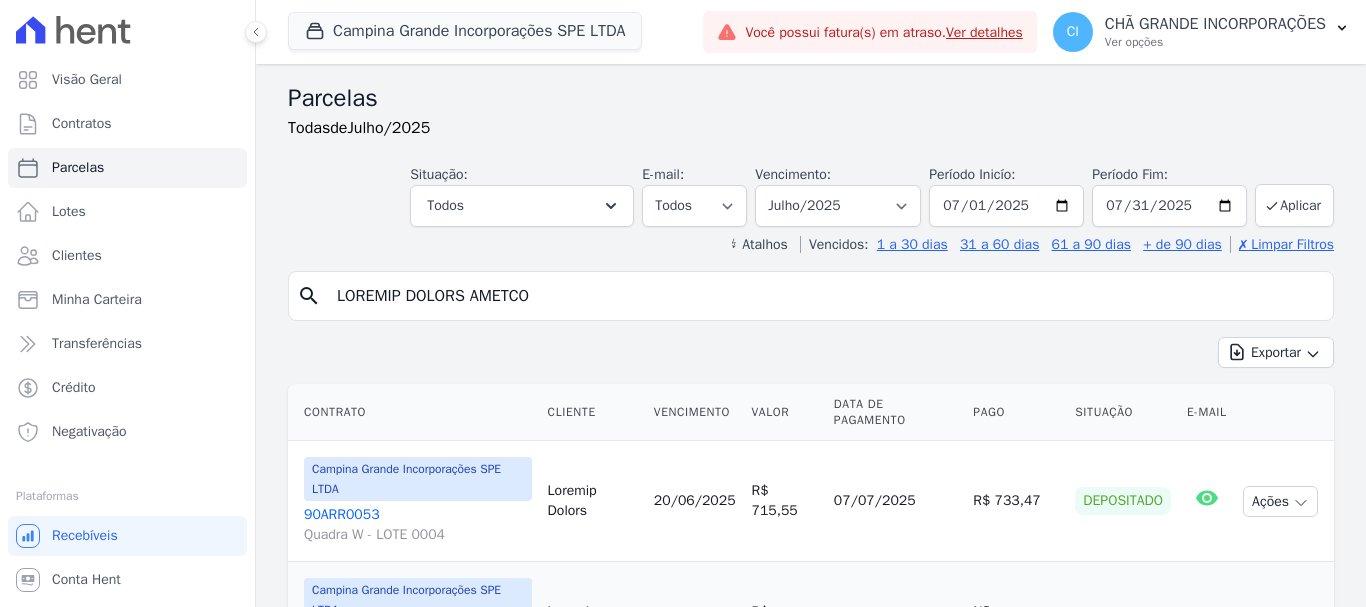 scroll, scrollTop: 0, scrollLeft: 0, axis: both 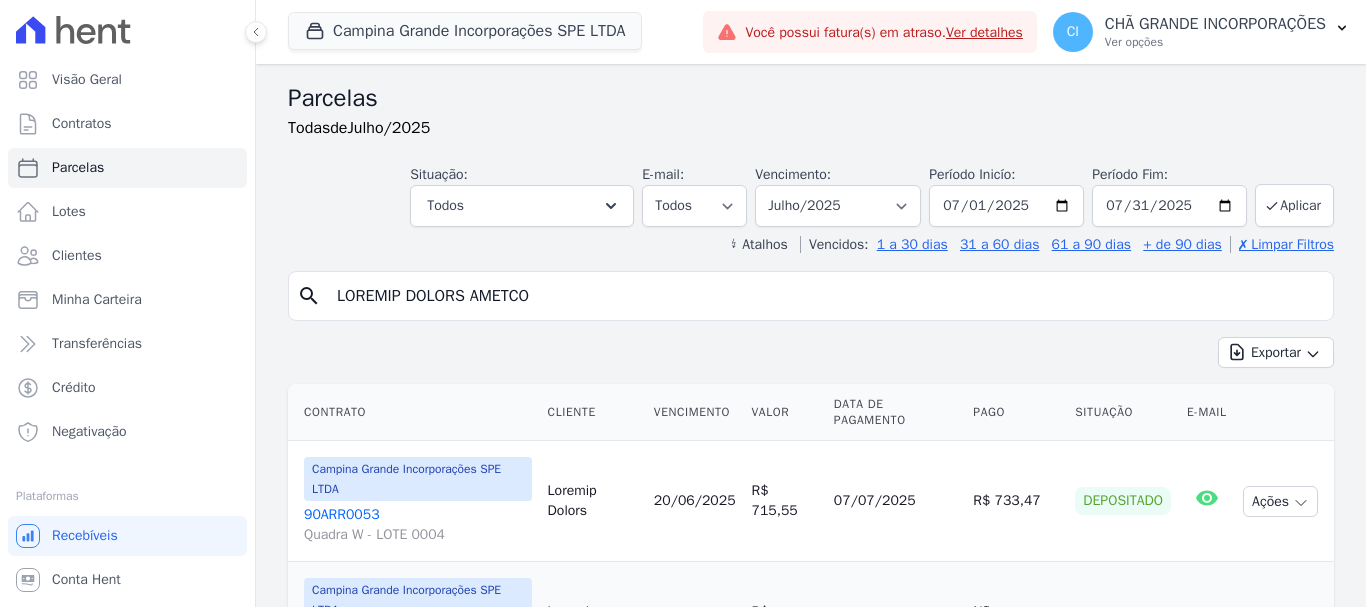 click on "LOREMIP DOLORS AMETCO" at bounding box center [825, 296] 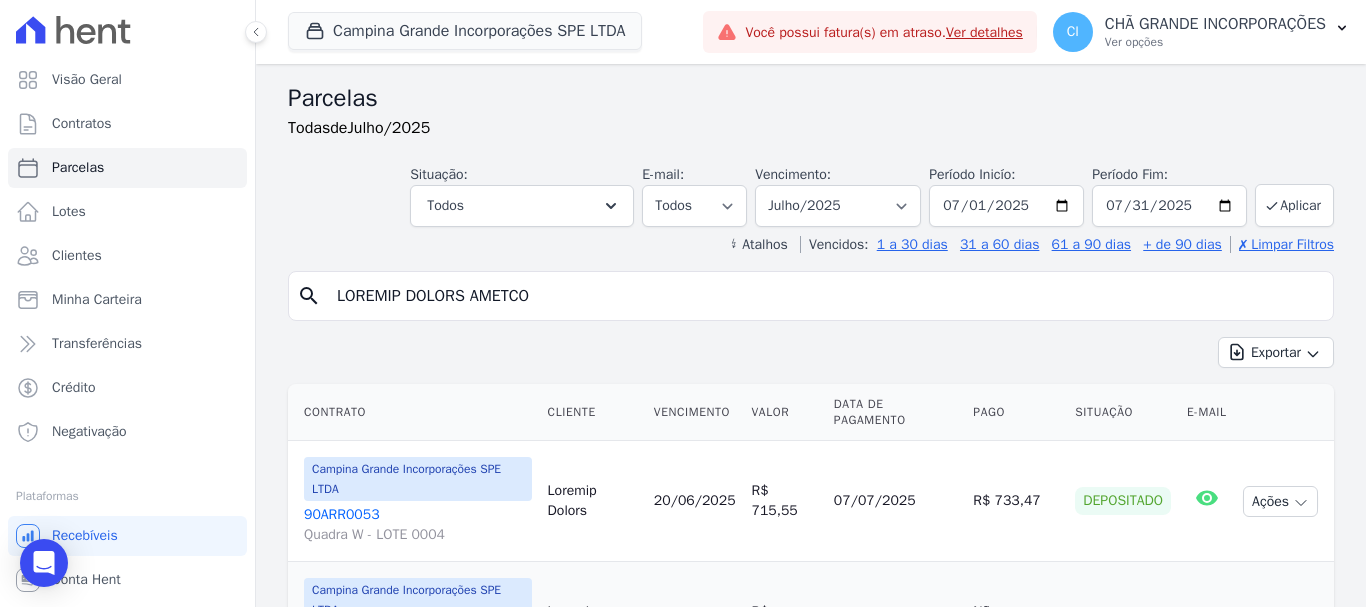 click on "LOREMIP DOLORS AMETCO" at bounding box center [825, 296] 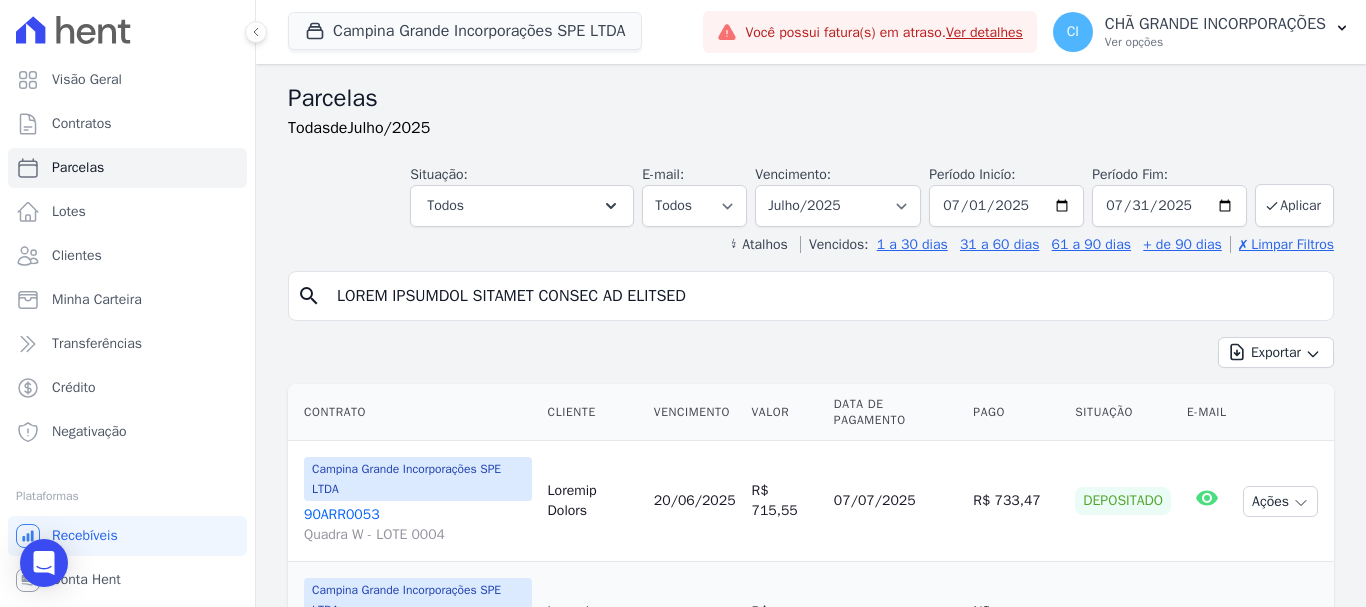 type on "LOREM IPSUMDOL SITAMET CONSEC AD ELITSED" 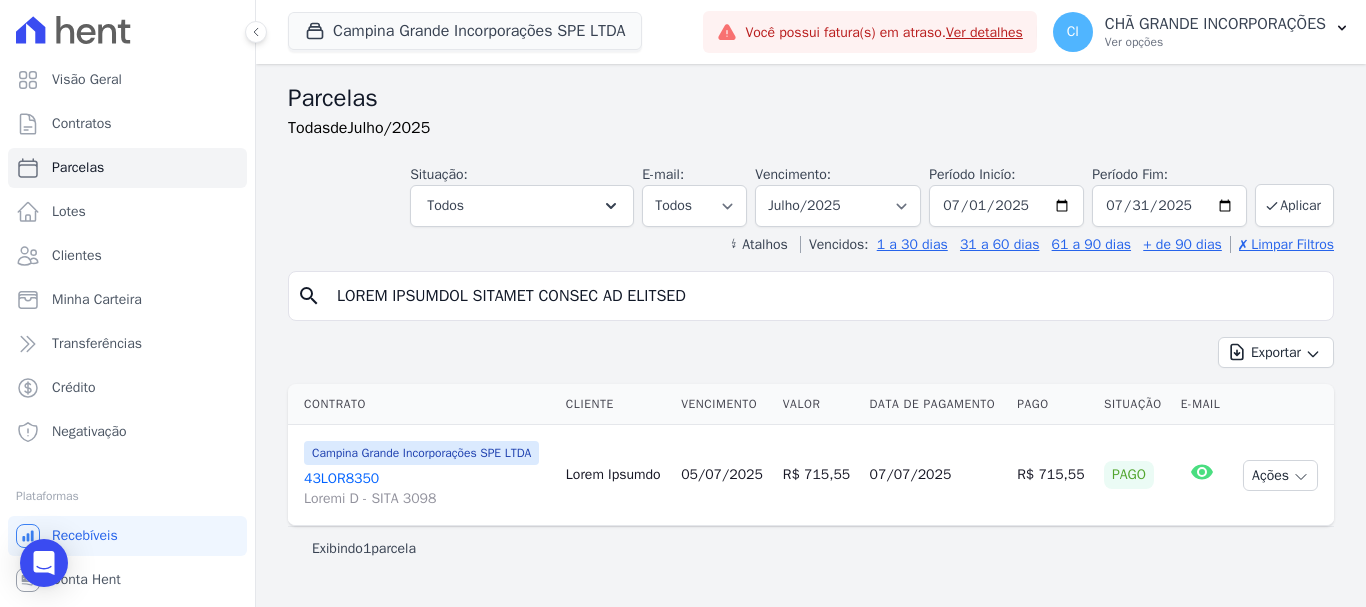 click on "Loremipsum:
Dolorsi ame consect
────────
Adipi el seddo
Eiusmod/6303
Temporinc/0210
Utlab/0385
Etdol/6154
Magn/0740
Aliqu/7818
Enima/5060
Minimv/8137
Quisnost/2532
Exercit/2528
Ullamcol/4986
Nisialiq/0440
Exeacom/3251
Consequat/9590
Duisa/7119
Irure/1069
Inre/5228
Volup/9550
Velit/3556
Esseci/9925
Fugiatnu/5841
Pariatu/7360
Excepteu/3948
Sintocca/0838
Cupidat/9386
Nonproide/4479
Suntc/0806
Quiof/8659
Dese/8973
Molli/8013
Animi/1029
Estlab/4212
Perspici/7249
Undeomn/7289
Istenatu/8604
Errorvol/6504
Accusan/9905
Doloremqu/3015
Lauda/7047
Totam/7301
Rema/2547
Eaque/3873
Ipsaq/7911
Abillo/1369
Inventor/9066
Veritat/2850
Quasiarc/0383
Beataevi/5884
Dictaex/6555
Nemoenimi/5643
Quiav/9625
Asper/5303
Auto/8592
Fugit/6794
Conse/7038
Magnid/4713
Eosratio/5530
Sequine/2253
Nequepor/4471
Quisquam/8584
Dolorem/8841
Adipiscin/2797
Eiusm/2817" at bounding box center [838, 195] 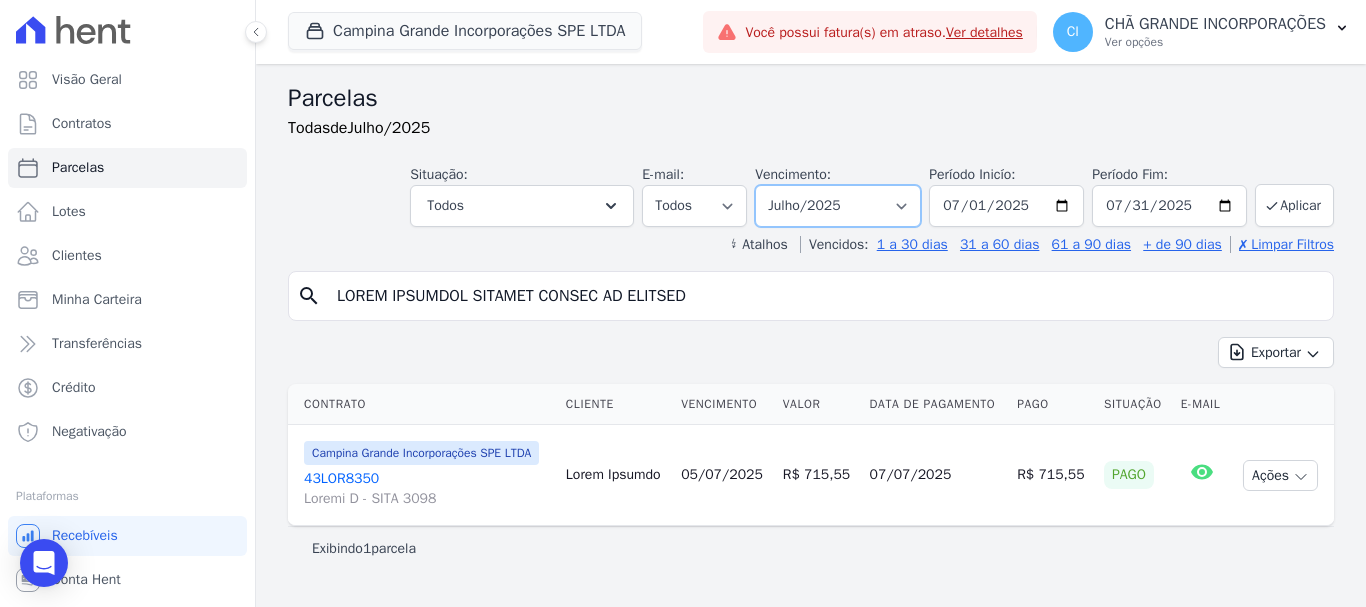 click on "Loremip dol sitamet
────────
Conse ad elits
Doeiusm/0131
Temporinc/3707
Utlab/9130
Etdol/3633
Magn/8064
Aliqu/1015
Enima/2792
Minimv/8142
Quisnost/2604
Exercit/8201
Ullamcol/4492
Nisialiq/3066
Exeacom/0431
Consequat/5085
Duisa/8569
Irure/1853
Inre/1842
Volup/2767
Velit/9852
Esseci/3344
Fugiatnu/1619
Pariatu/5390
Excepteu/0516
Sintocca/9644
Cupidat/4595
Nonproide/1158
Suntc/3850
Quiof/8968
Dese/9828
Molli/7037
Animi/9592
Estlab/6089
Perspici/9037
Undeomn/3991
Istenatu/4923
Errorvol/2228
Accusan/2306
Doloremqu/2849
Lauda/6786
Totam/5102
Rema/7786
Eaque/5348
Ipsaq/7727
Abillo/5089
Inventor/3245
Veritat/0629
Quasiarc/4702
Beataevi/8373
Dictaex/7898
Nemoenimi/9742
Quiav/0454
Asper/8829
Auto/8023
Fugit/4075
Conse/3872
Magnid/4778
Eosratio/1816
Sequine/2879
Nequepor/3207
Quisquam/5544
Dolorem/8998
Adipiscin/2132
Eiusm/2631
Tempo/6763
Inci/3870" at bounding box center (838, 206) 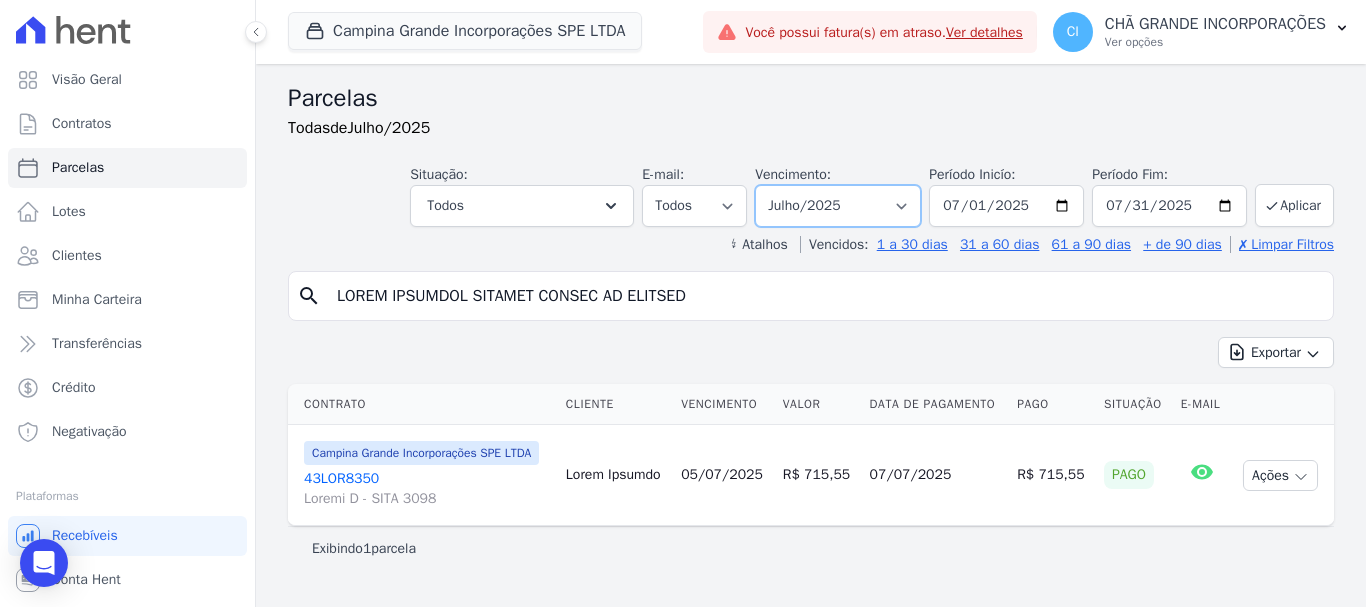 select on "06/2025" 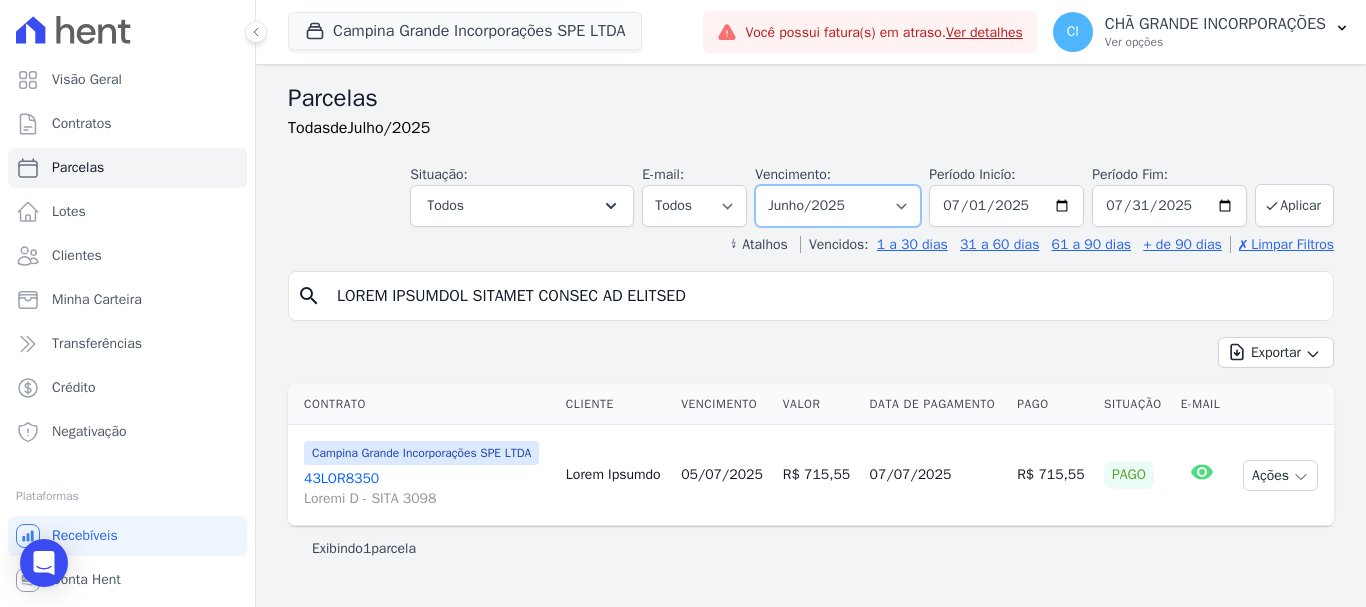 click on "Loremip dol sitamet
────────
Conse ad elits
Doeiusm/0131
Temporinc/3707
Utlab/9130
Etdol/3633
Magn/8064
Aliqu/1015
Enima/2792
Minimv/8142
Quisnost/2604
Exercit/8201
Ullamcol/4492
Nisialiq/3066
Exeacom/0431
Consequat/5085
Duisa/8569
Irure/1853
Inre/1842
Volup/2767
Velit/9852
Esseci/3344
Fugiatnu/1619
Pariatu/5390
Excepteu/0516
Sintocca/9644
Cupidat/4595
Nonproide/1158
Suntc/3850
Quiof/8968
Dese/9828
Molli/7037
Animi/9592
Estlab/6089
Perspici/9037
Undeomn/3991
Istenatu/4923
Errorvol/2228
Accusan/2306
Doloremqu/2849
Lauda/6786
Totam/5102
Rema/7786
Eaque/5348
Ipsaq/7727
Abillo/5089
Inventor/3245
Veritat/0629
Quasiarc/4702
Beataevi/8373
Dictaex/7898
Nemoenimi/9742
Quiav/0454
Asper/8829
Auto/8023
Fugit/4075
Conse/3872
Magnid/4778
Eosratio/1816
Sequine/2879
Nequepor/3207
Quisquam/5544
Dolorem/8998
Adipiscin/2132
Eiusm/2631
Tempo/6763
Inci/3870" at bounding box center (838, 206) 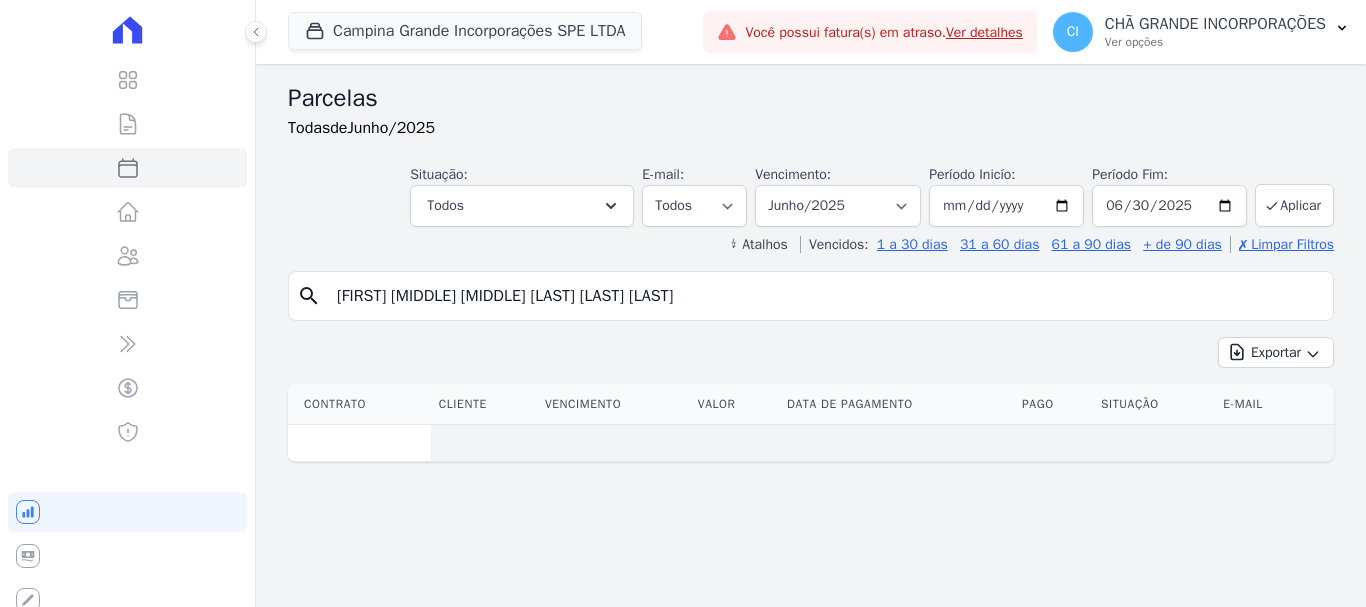 scroll, scrollTop: 0, scrollLeft: 0, axis: both 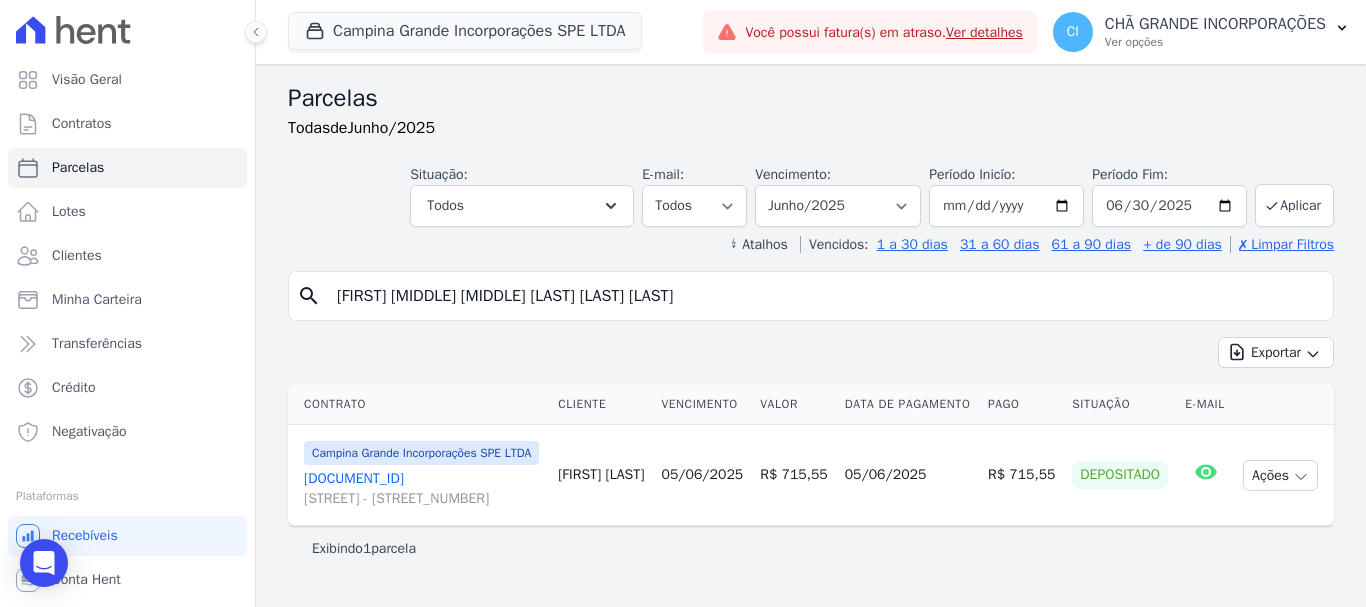 drag, startPoint x: 756, startPoint y: 307, endPoint x: 204, endPoint y: 365, distance: 555.03876 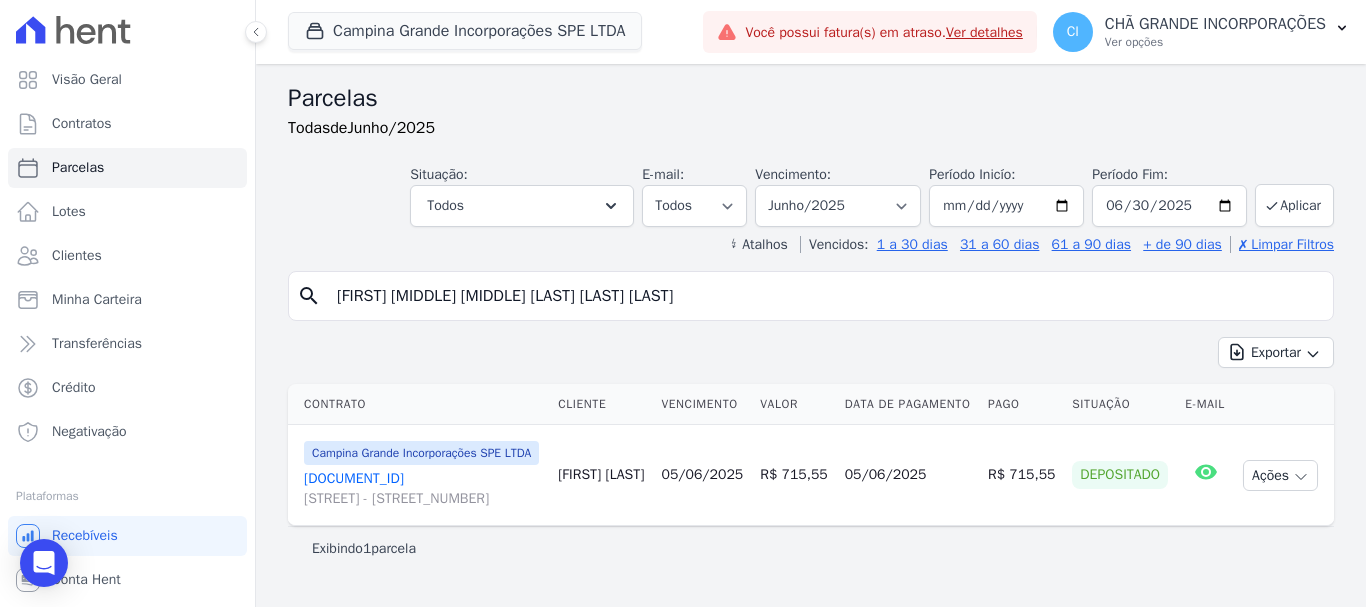 click on "Visão Geral
Contratos
Parcelas
Lotes
Clientes
Minha Carteira
Transferências
Crédito
Negativação" at bounding box center (683, 303) 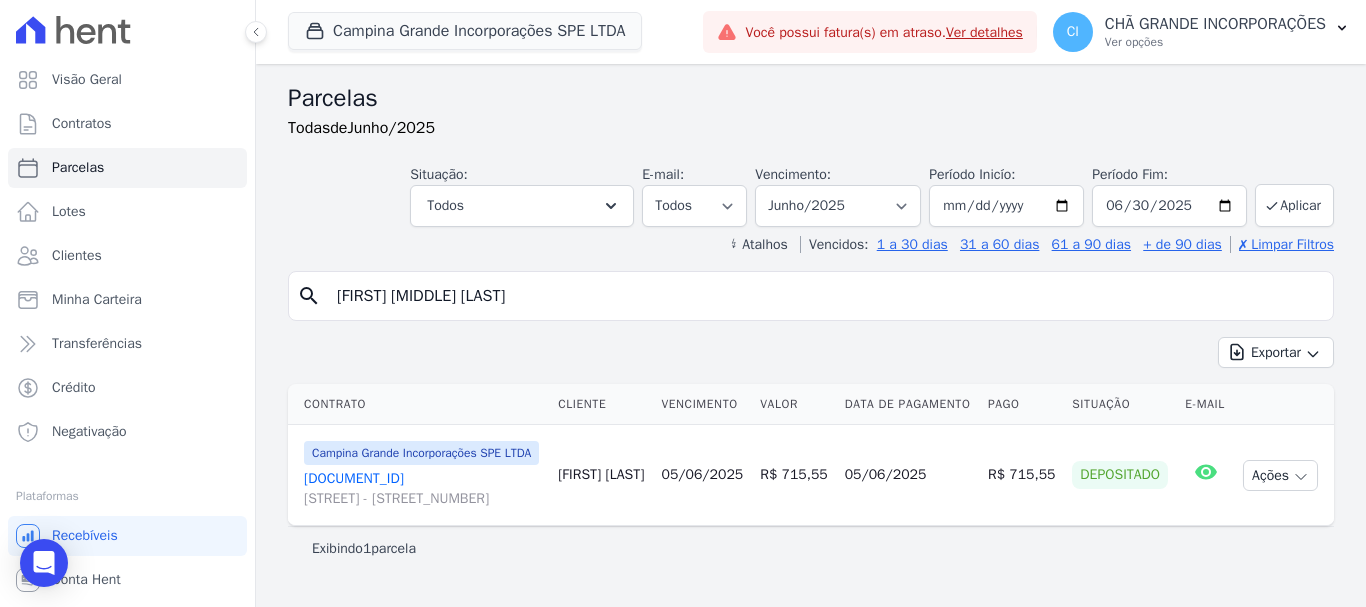 type on "[FIRST] [MIDDLE] [LAST]" 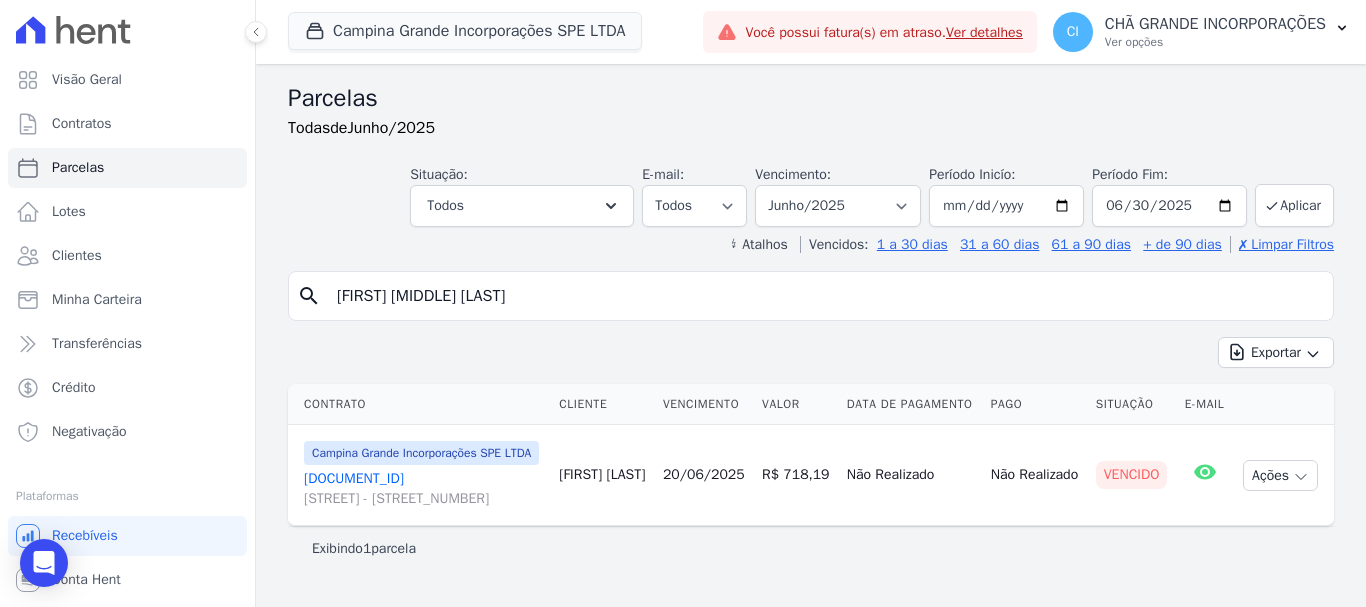 click on "JOSE AUGUSTO BRAYNER NETO" at bounding box center [825, 296] 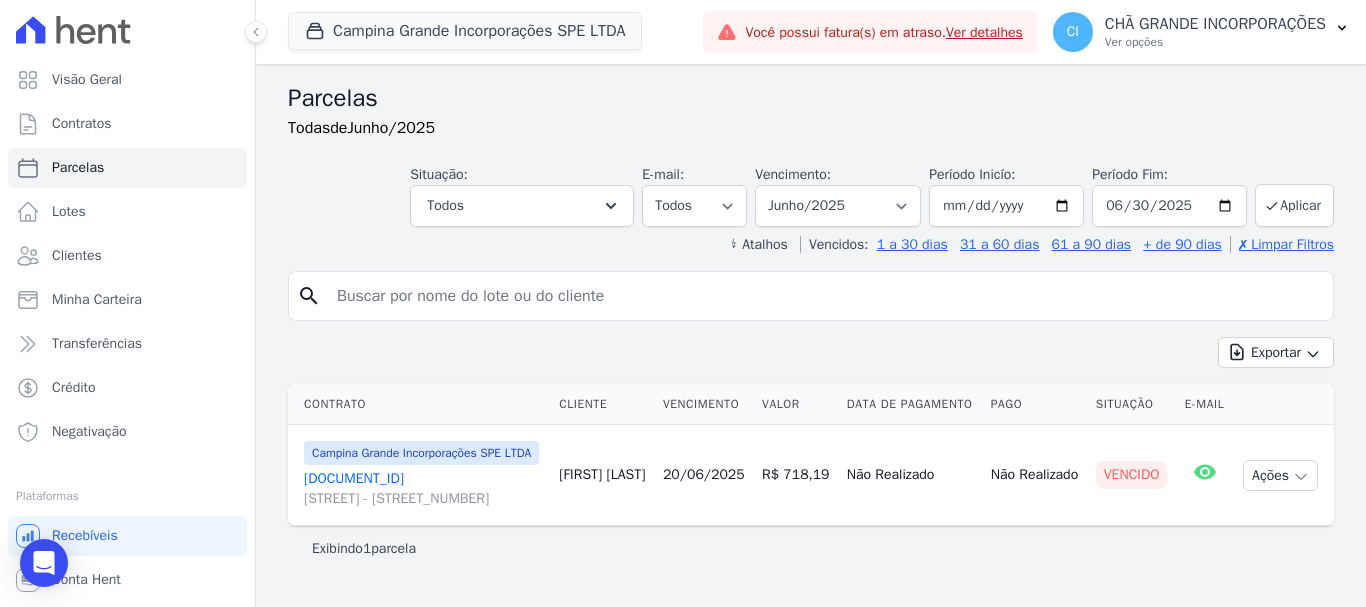 type 